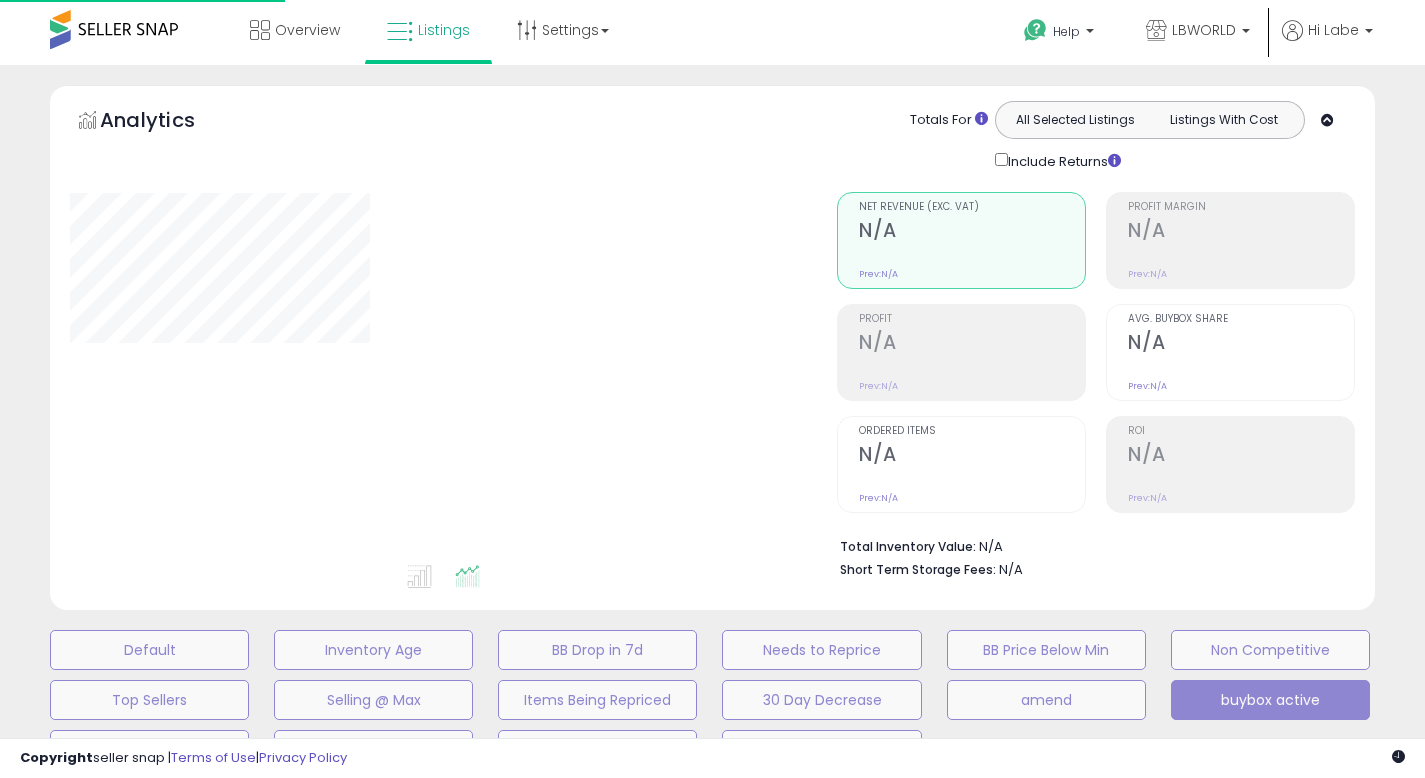 scroll, scrollTop: 513, scrollLeft: 0, axis: vertical 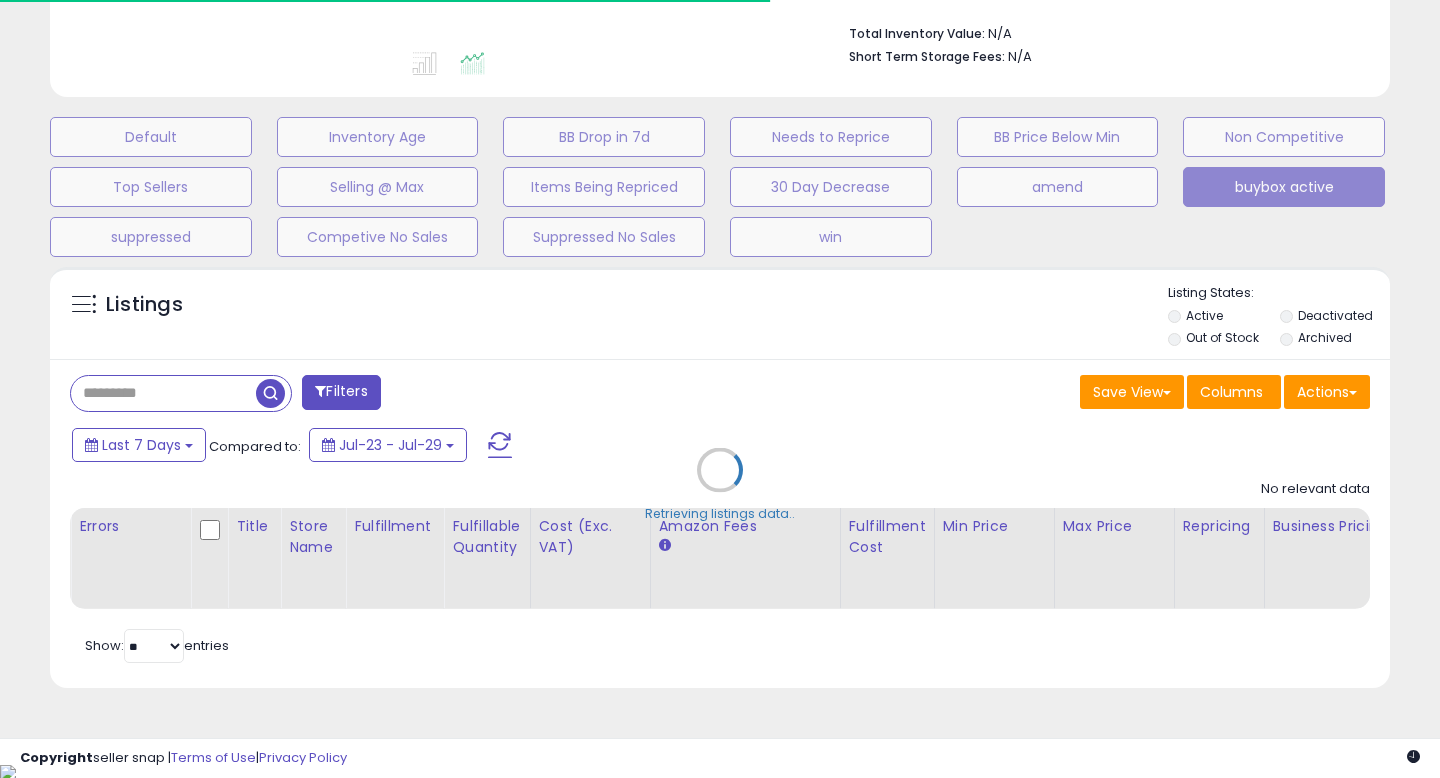 select on "**" 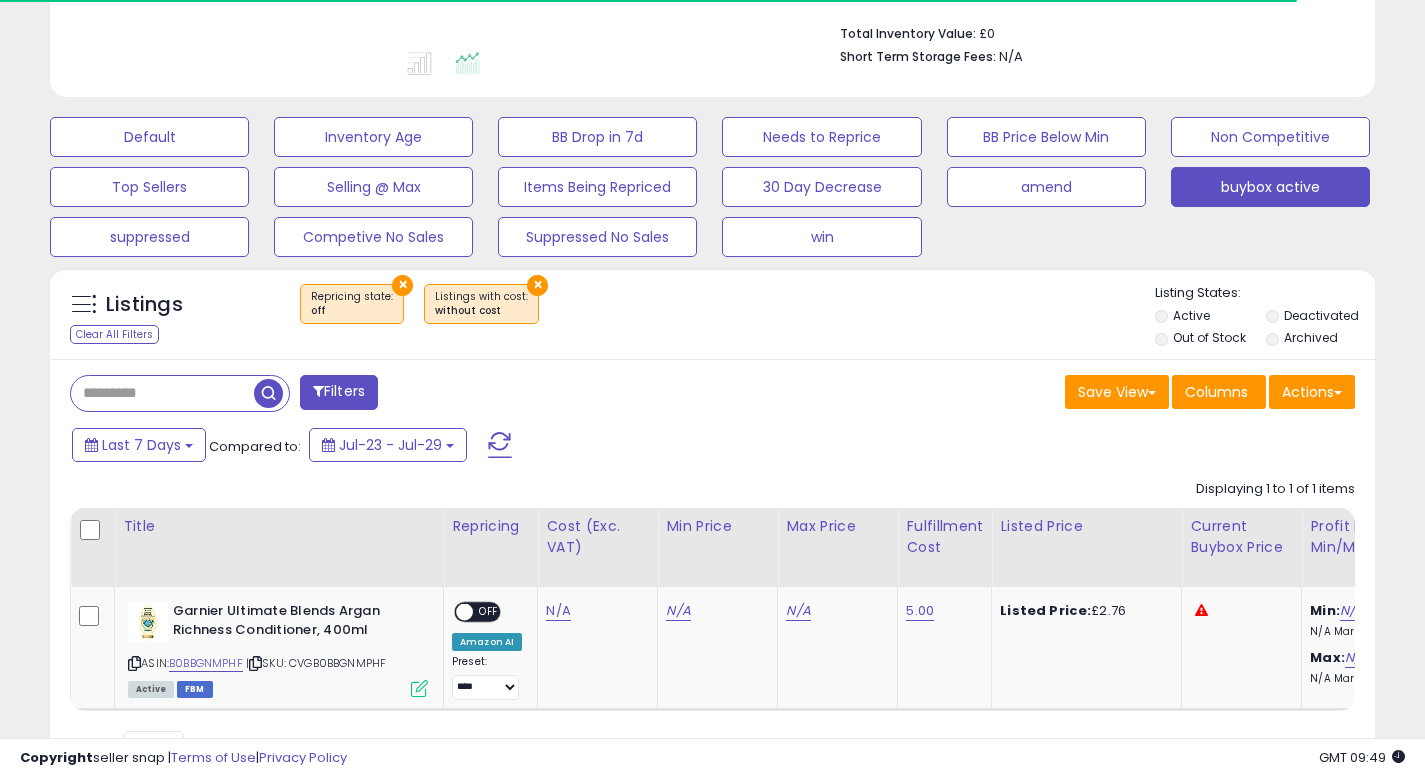 scroll, scrollTop: 553, scrollLeft: 0, axis: vertical 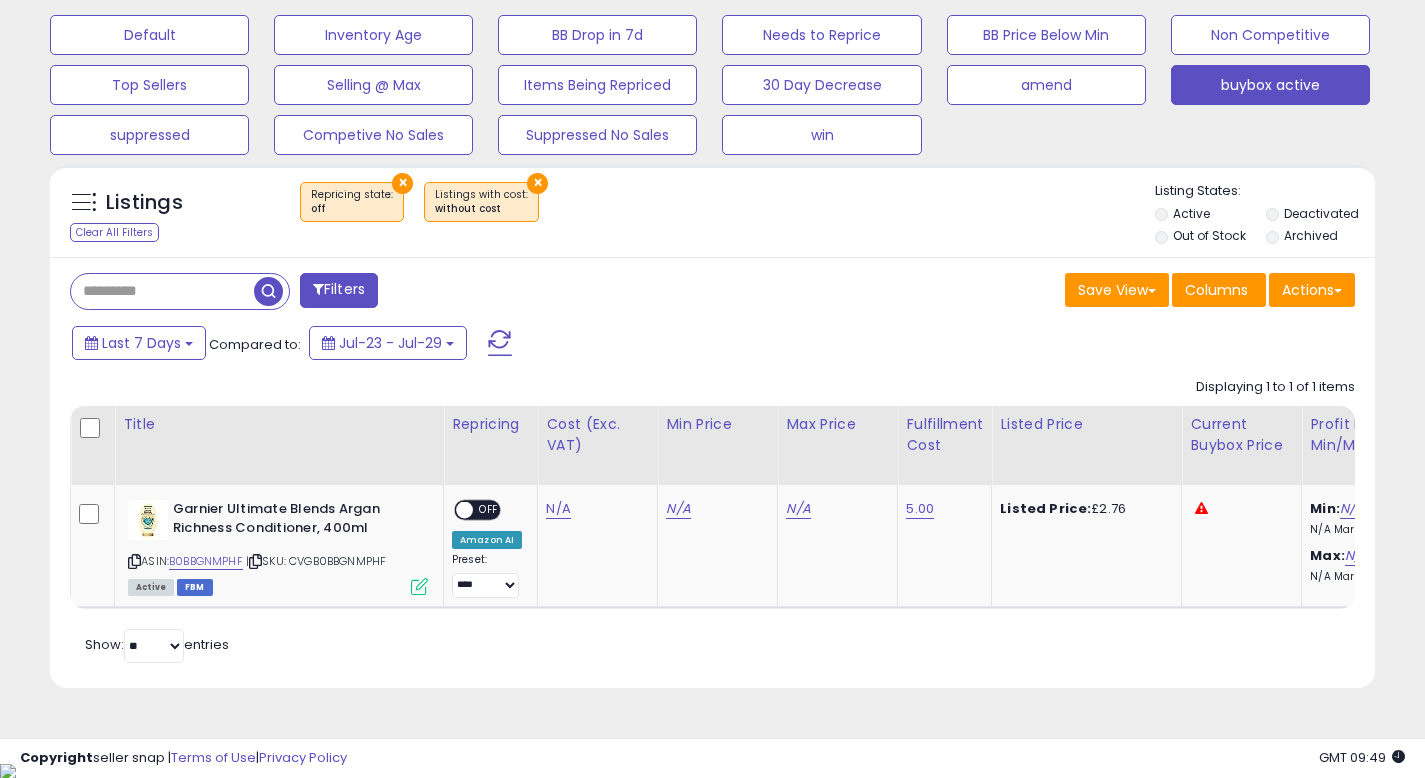 click on "×" at bounding box center [402, 183] 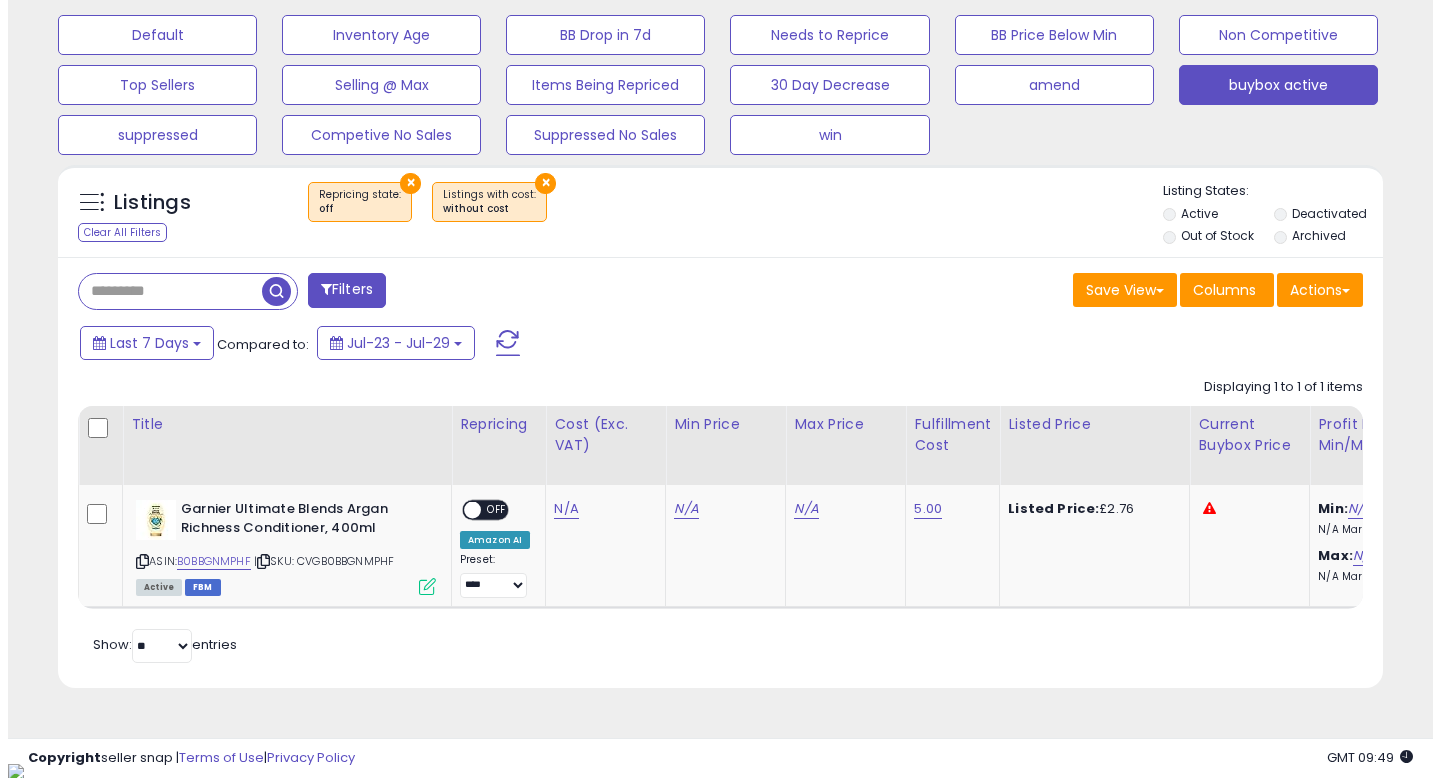 scroll, scrollTop: 492, scrollLeft: 0, axis: vertical 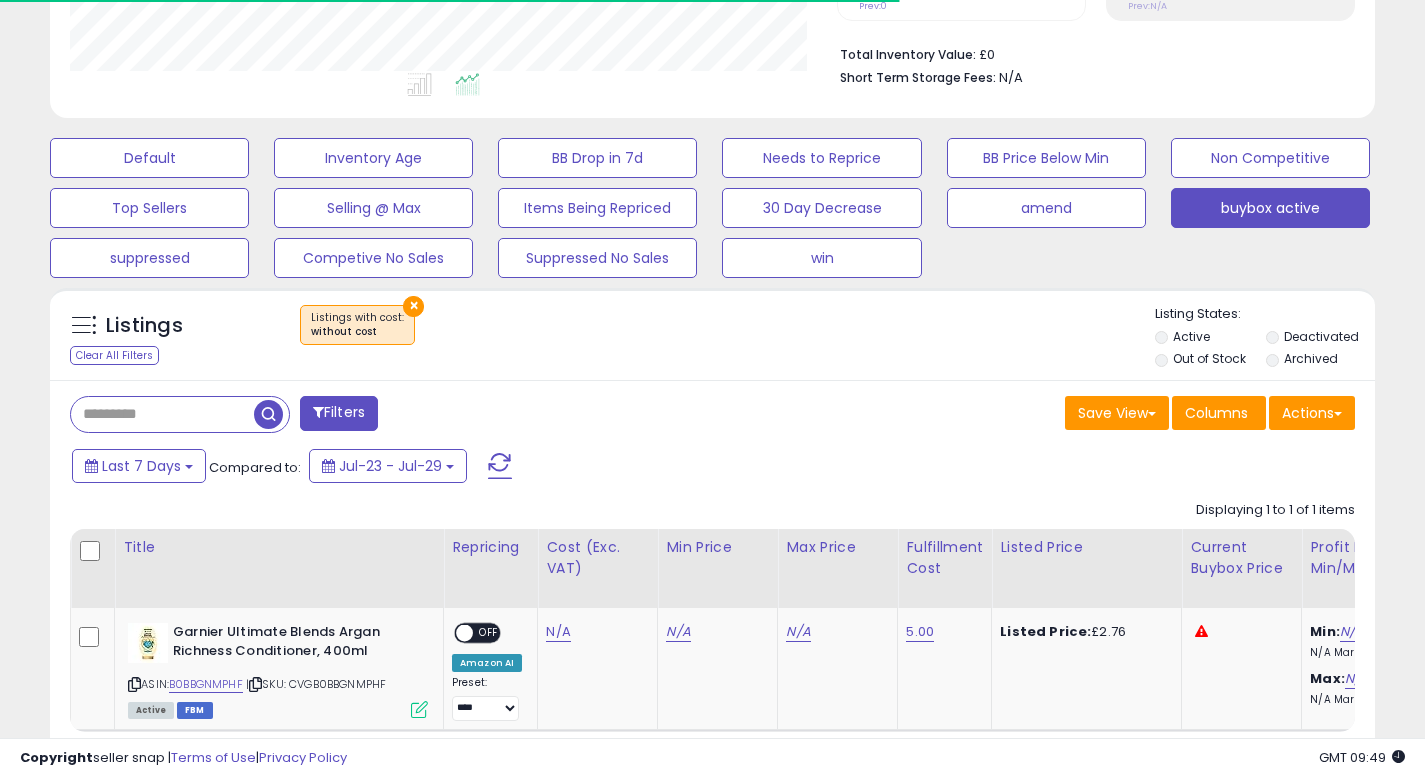click on "×" at bounding box center [413, 306] 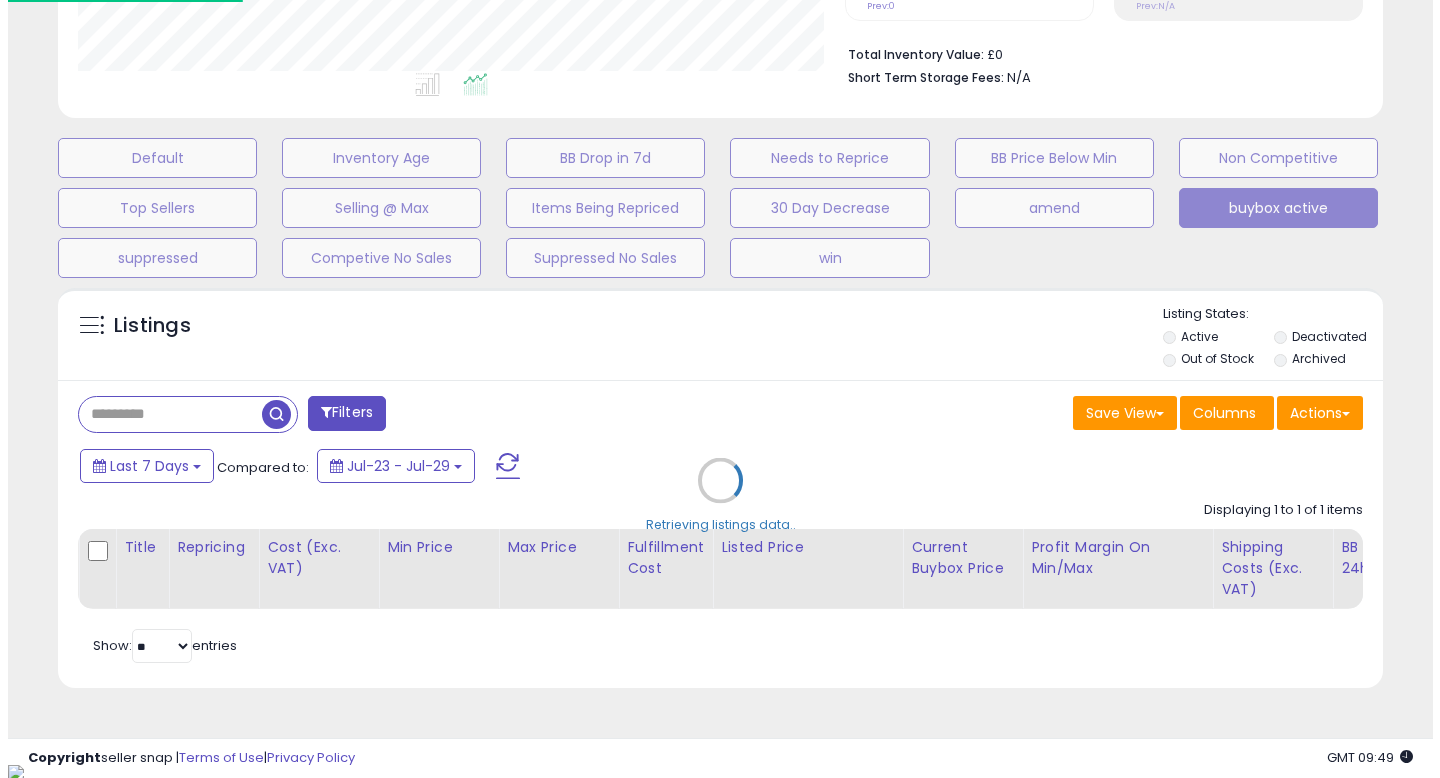 scroll, scrollTop: 999590, scrollLeft: 999224, axis: both 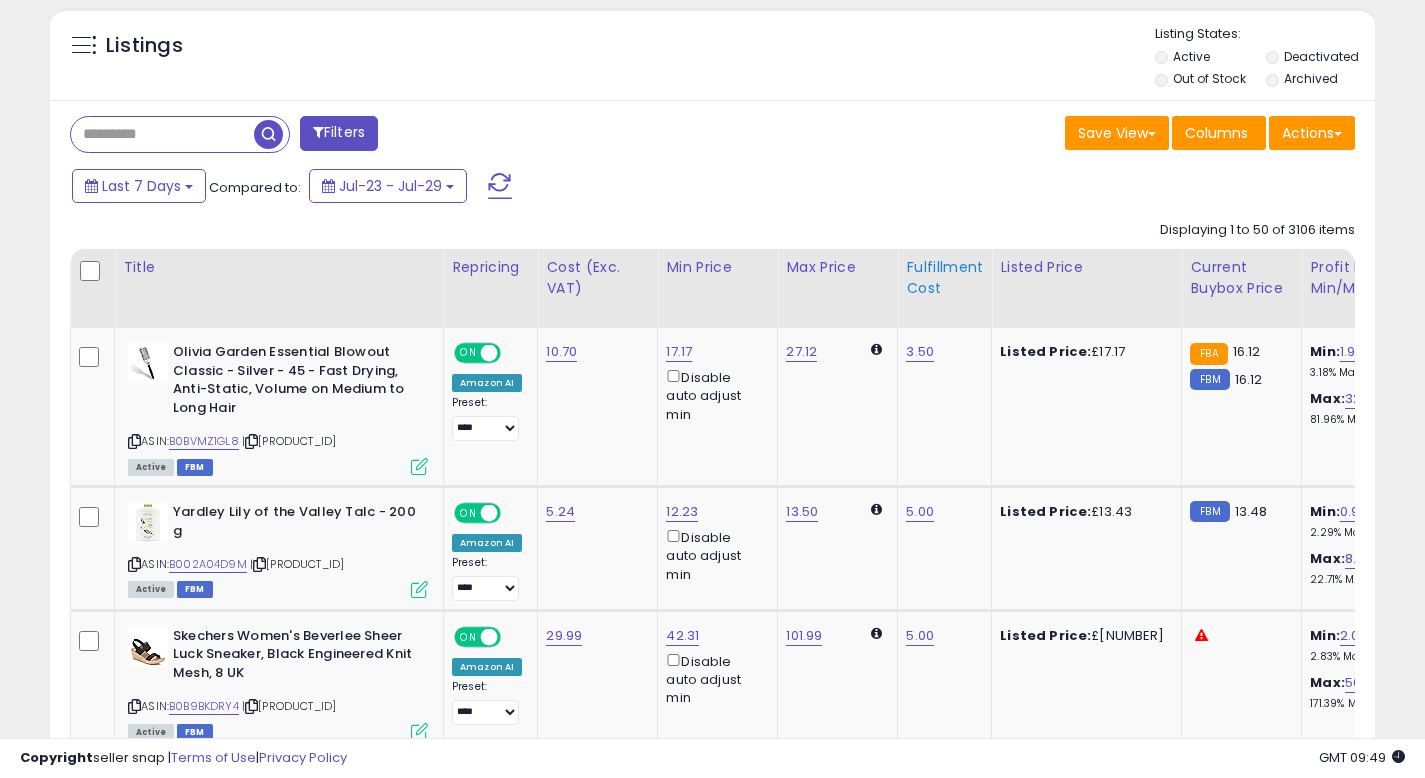 click on "Fulfillment Cost" at bounding box center (944, 278) 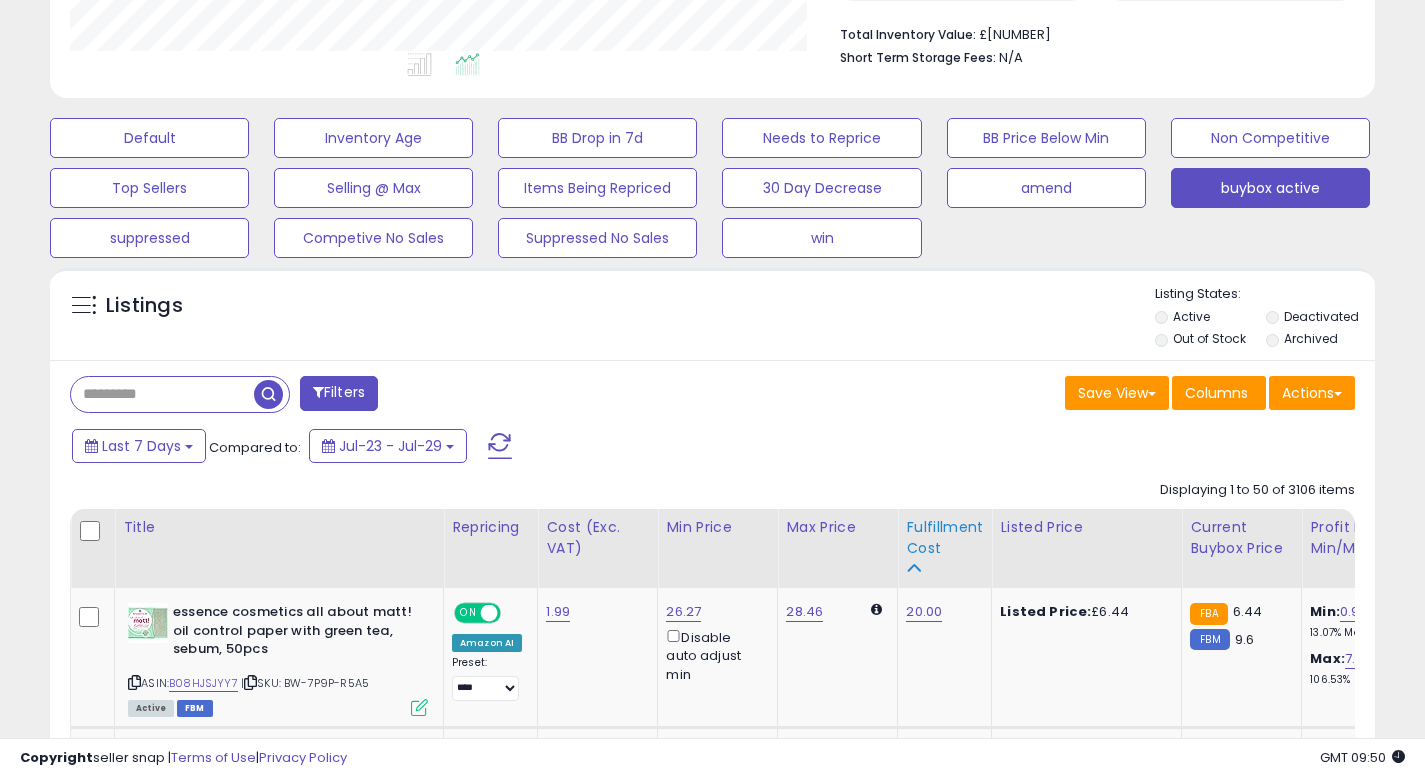 scroll, scrollTop: 772, scrollLeft: 0, axis: vertical 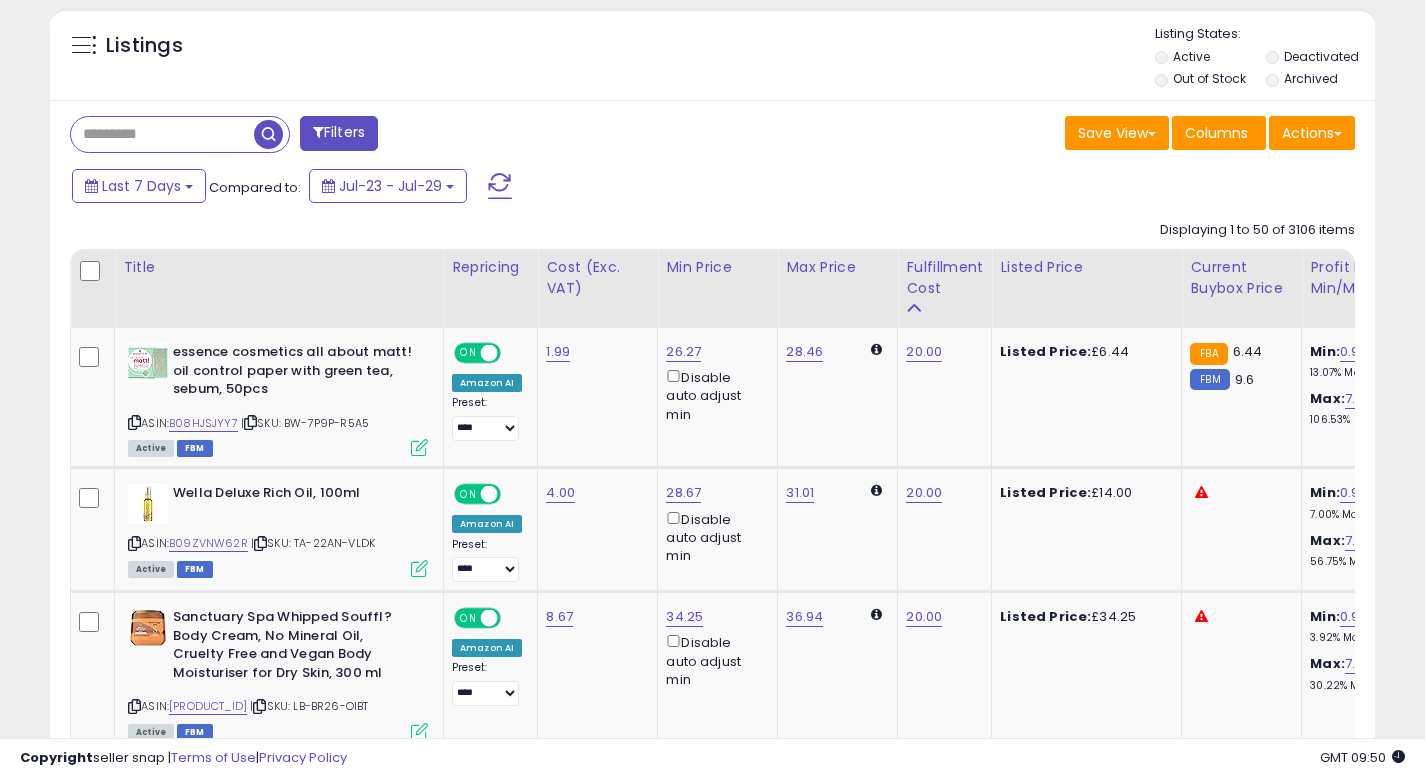 click on "Last 7 Days
Compared to:
Jul-23 - Jul-29" at bounding box center (549, 188) 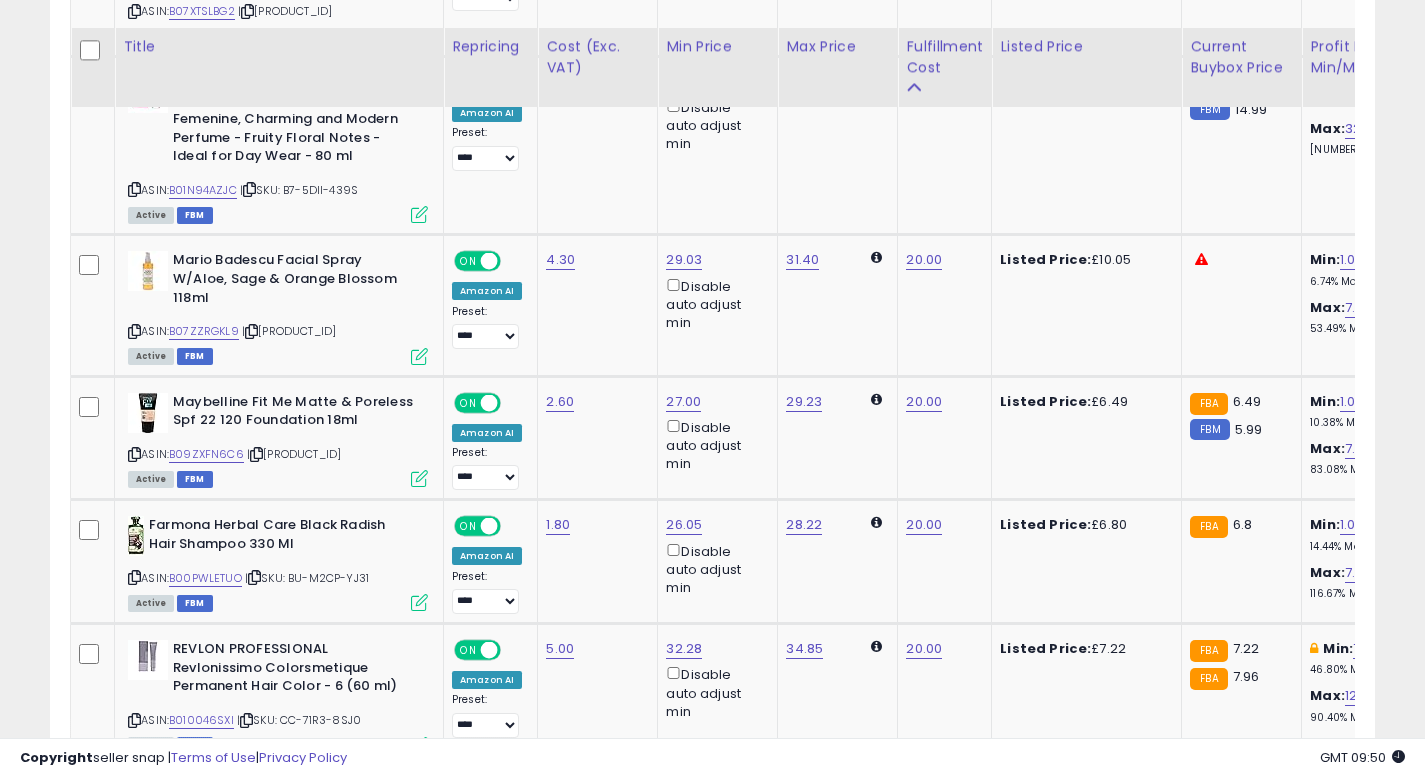 scroll, scrollTop: 3332, scrollLeft: 0, axis: vertical 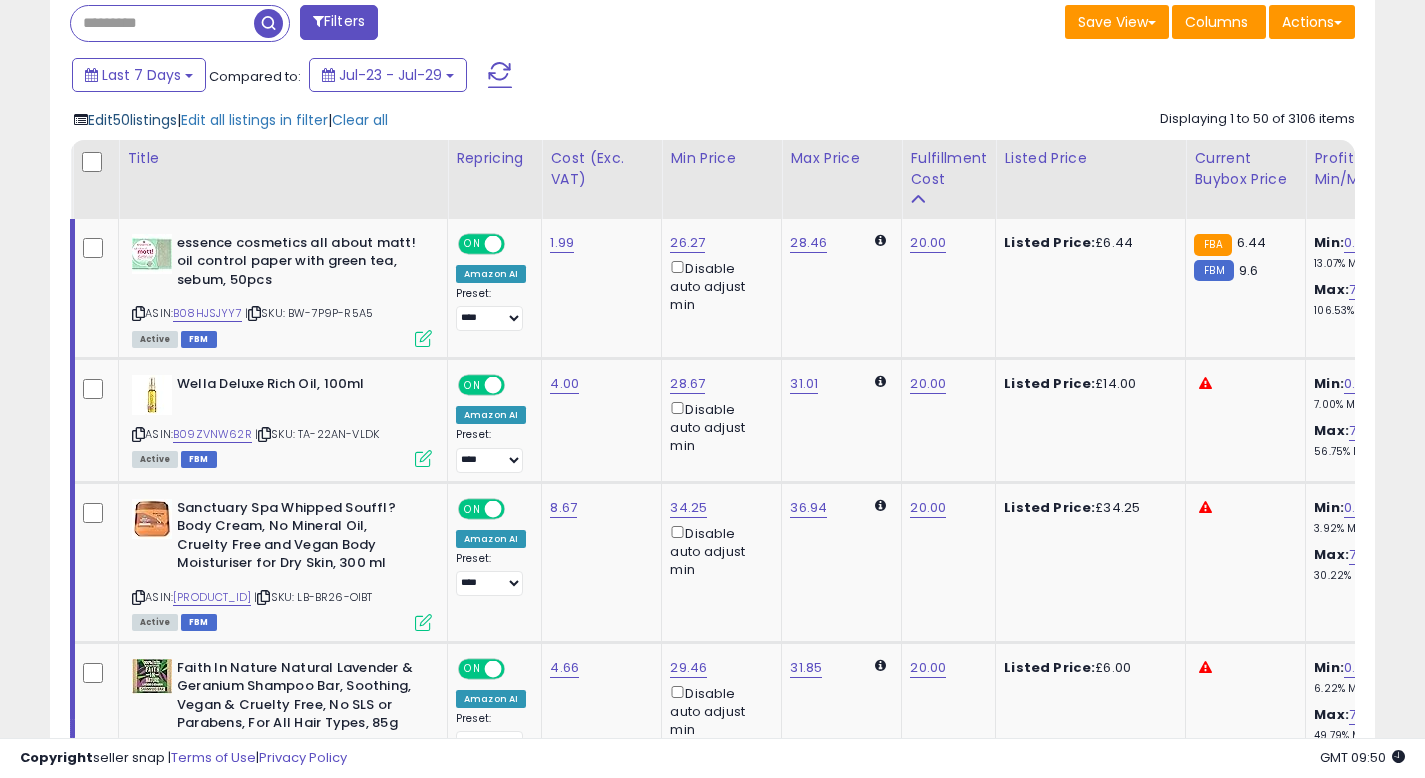 click on "Edit  50  listings" at bounding box center (132, 120) 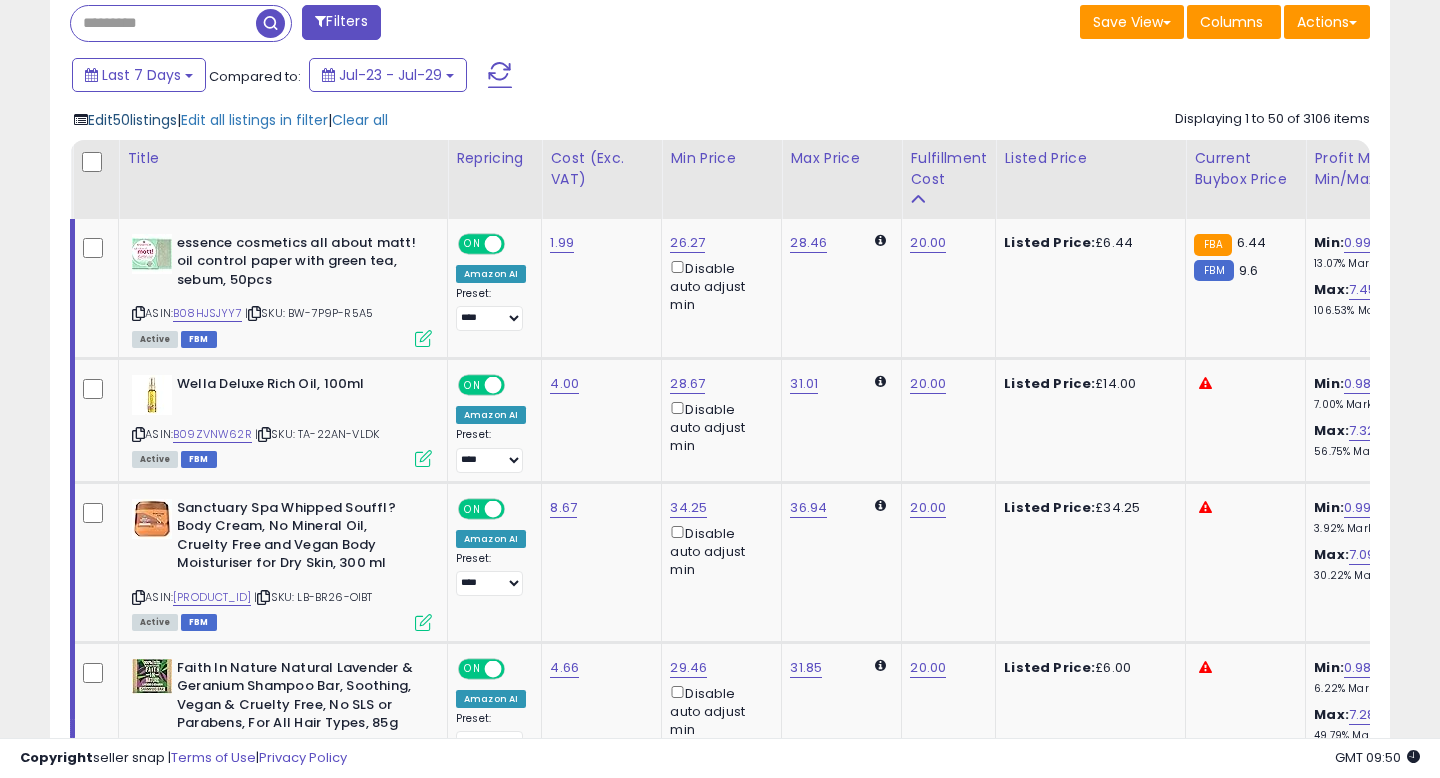 scroll, scrollTop: 999590, scrollLeft: 999224, axis: both 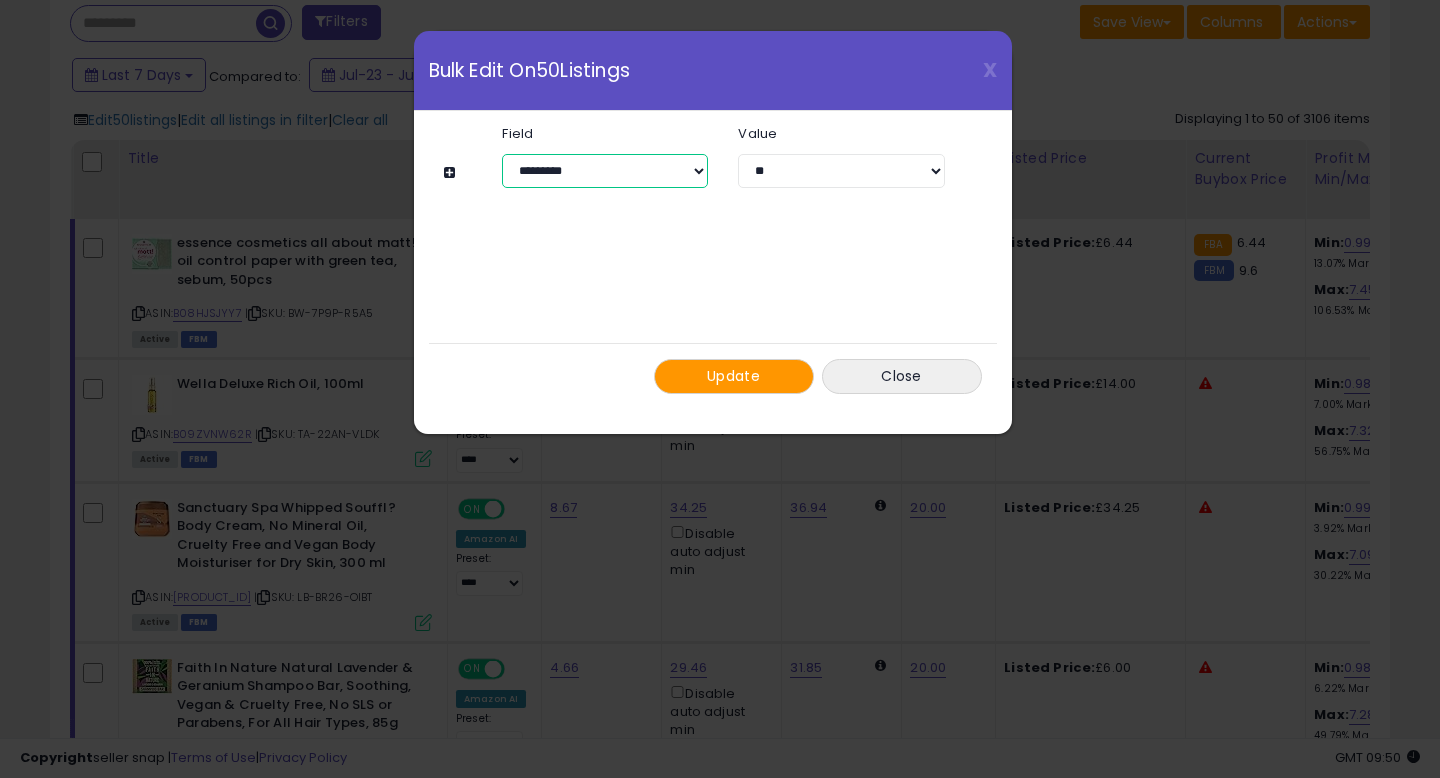 click on "**********" at bounding box center (605, 171) 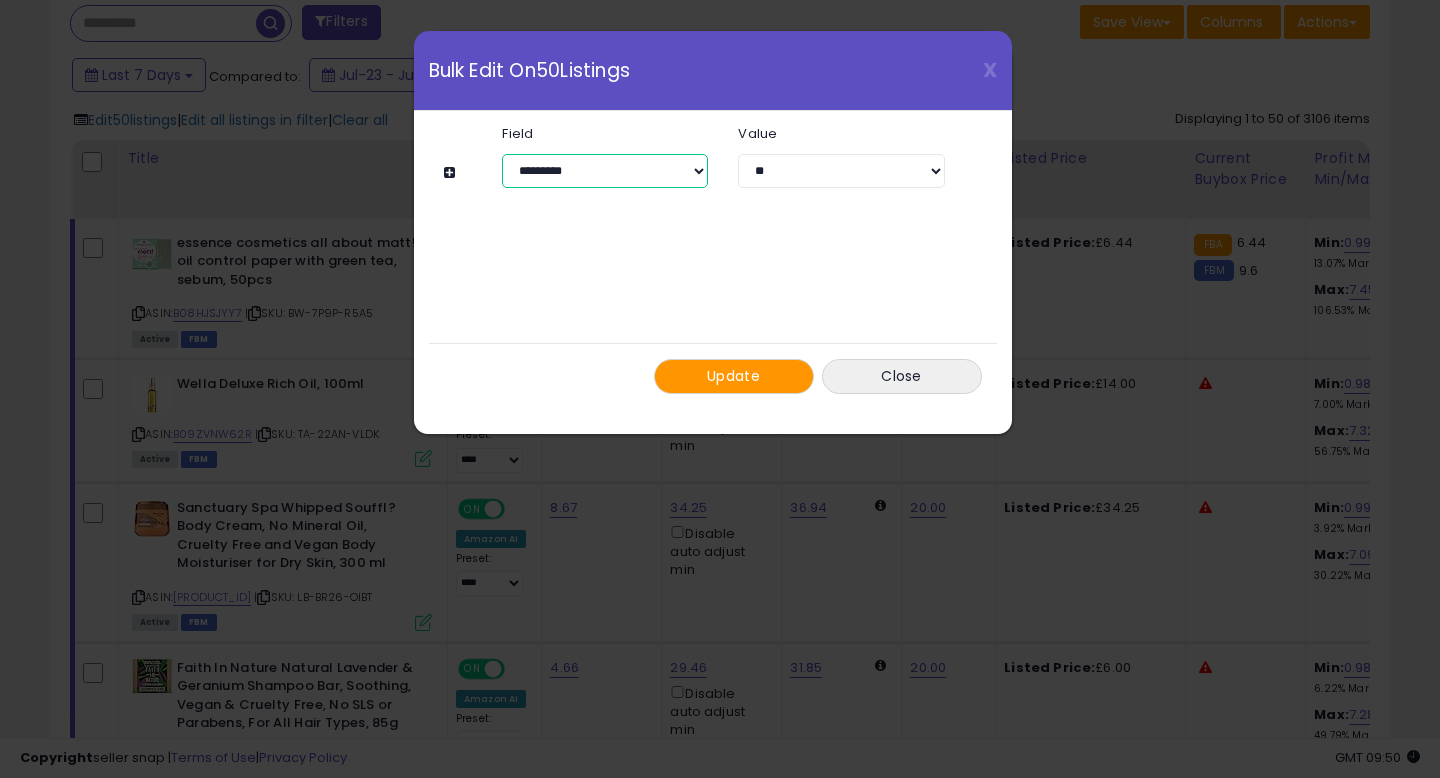 select on "**********" 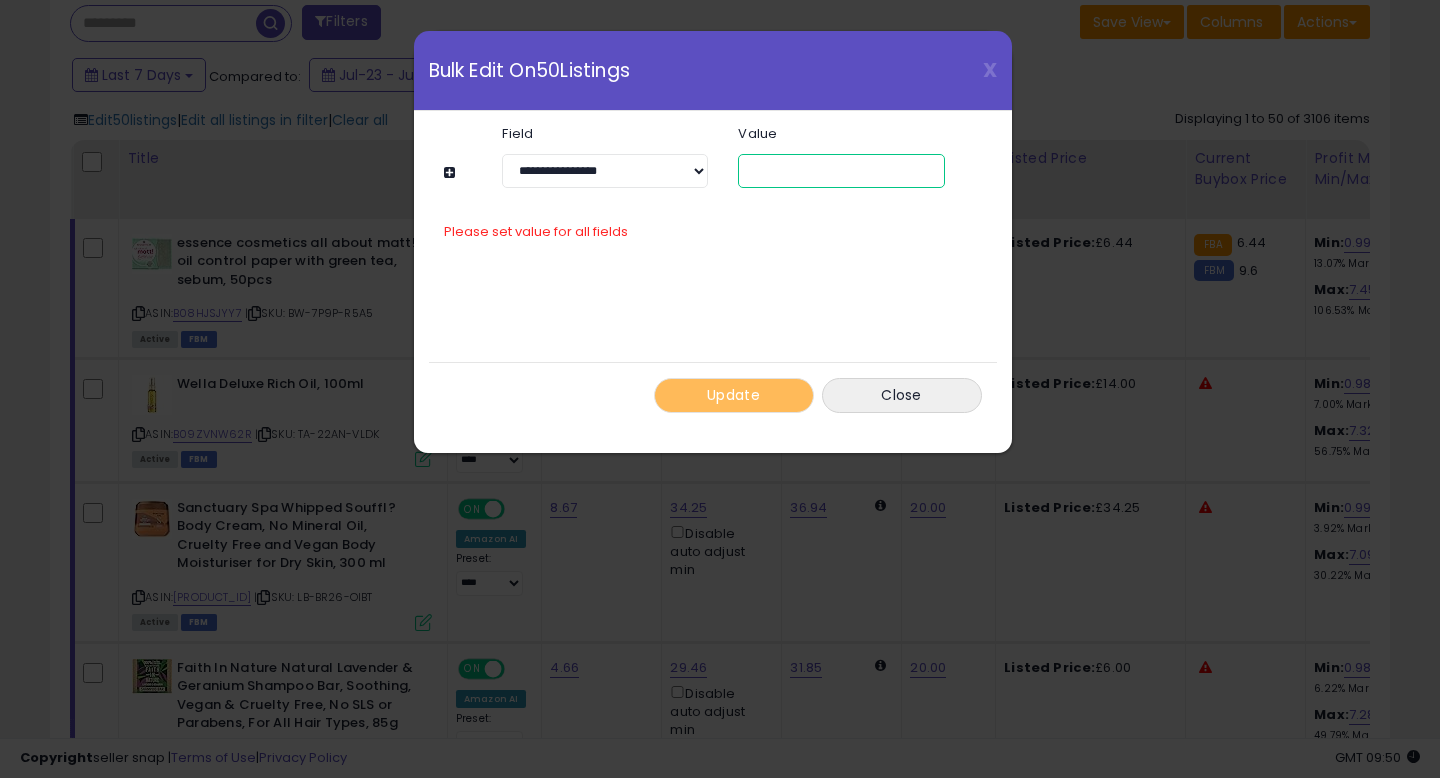 click at bounding box center [841, 171] 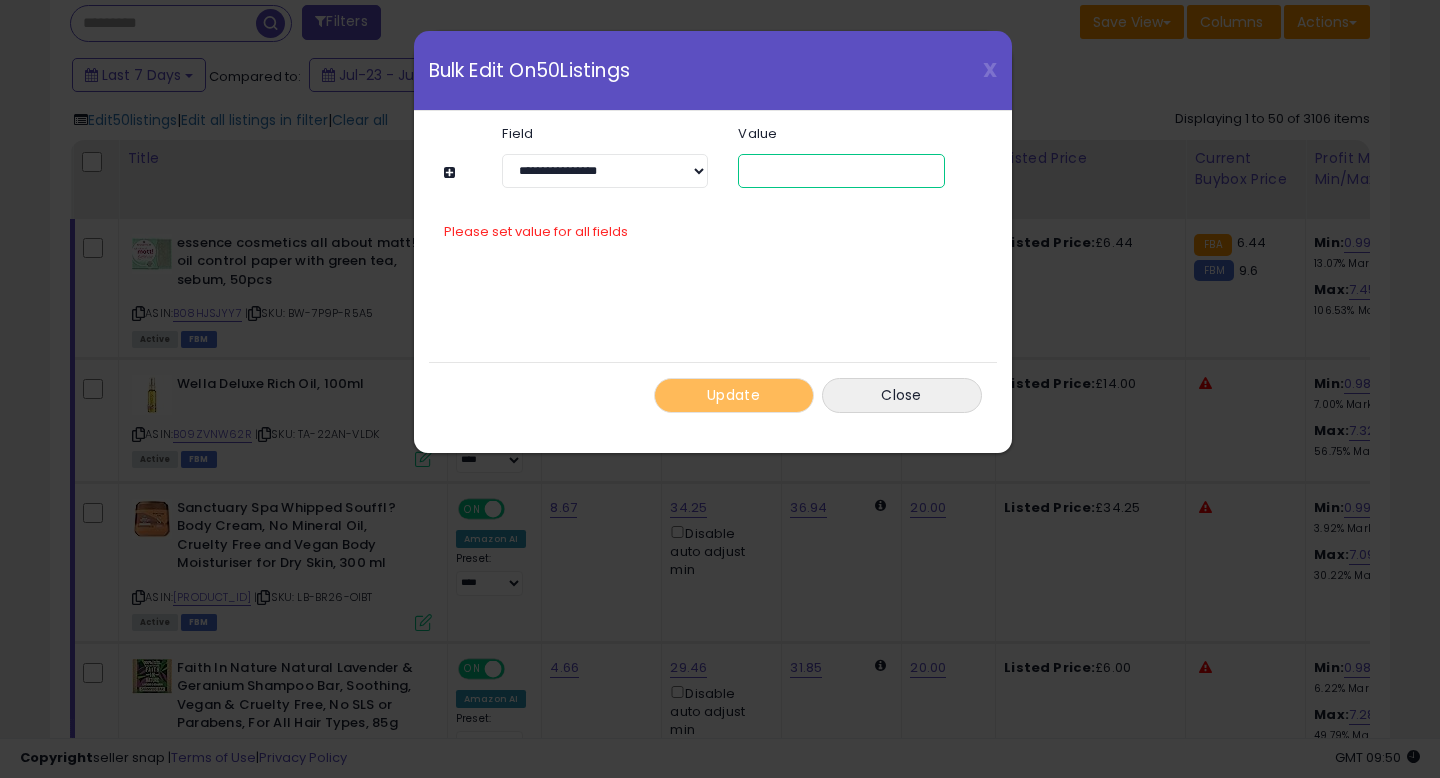 type on "*" 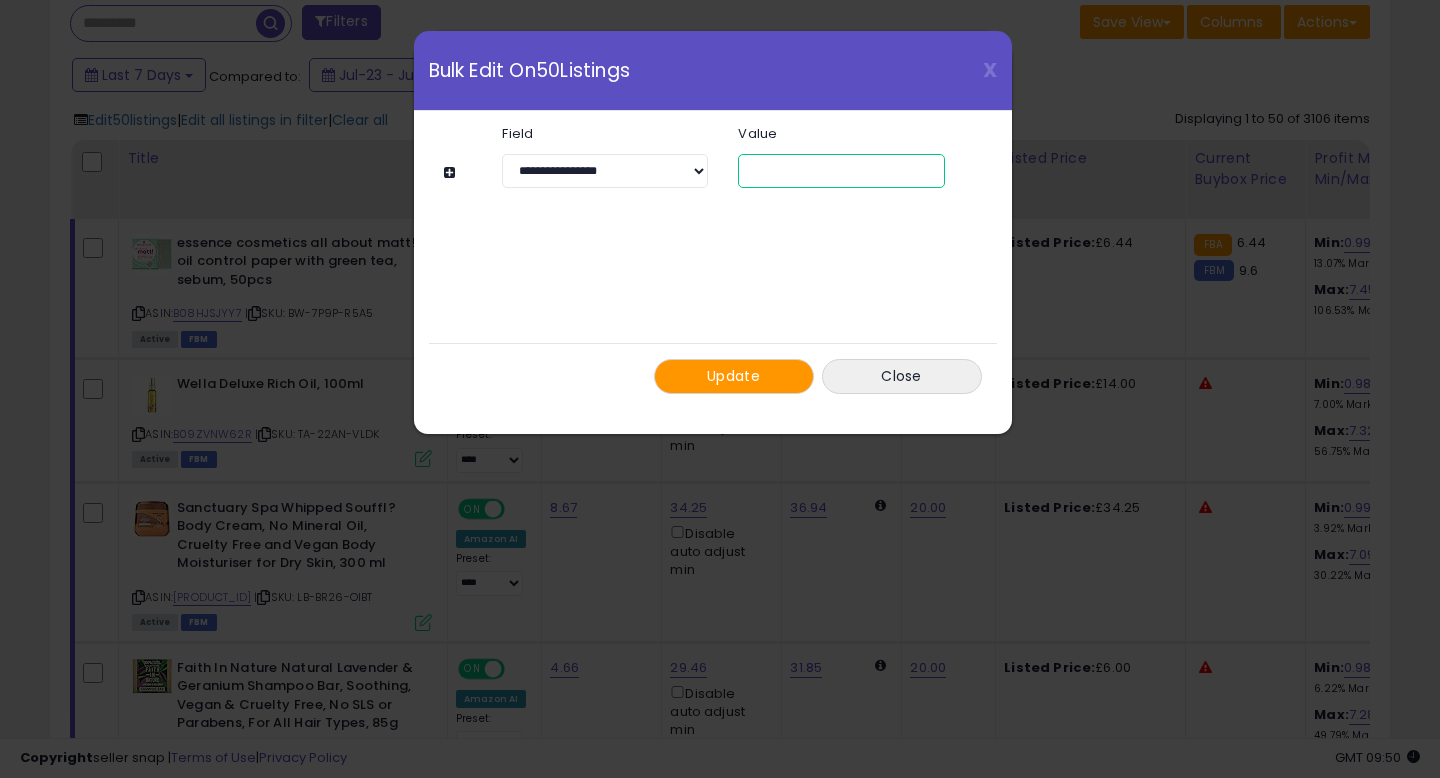 type on "*" 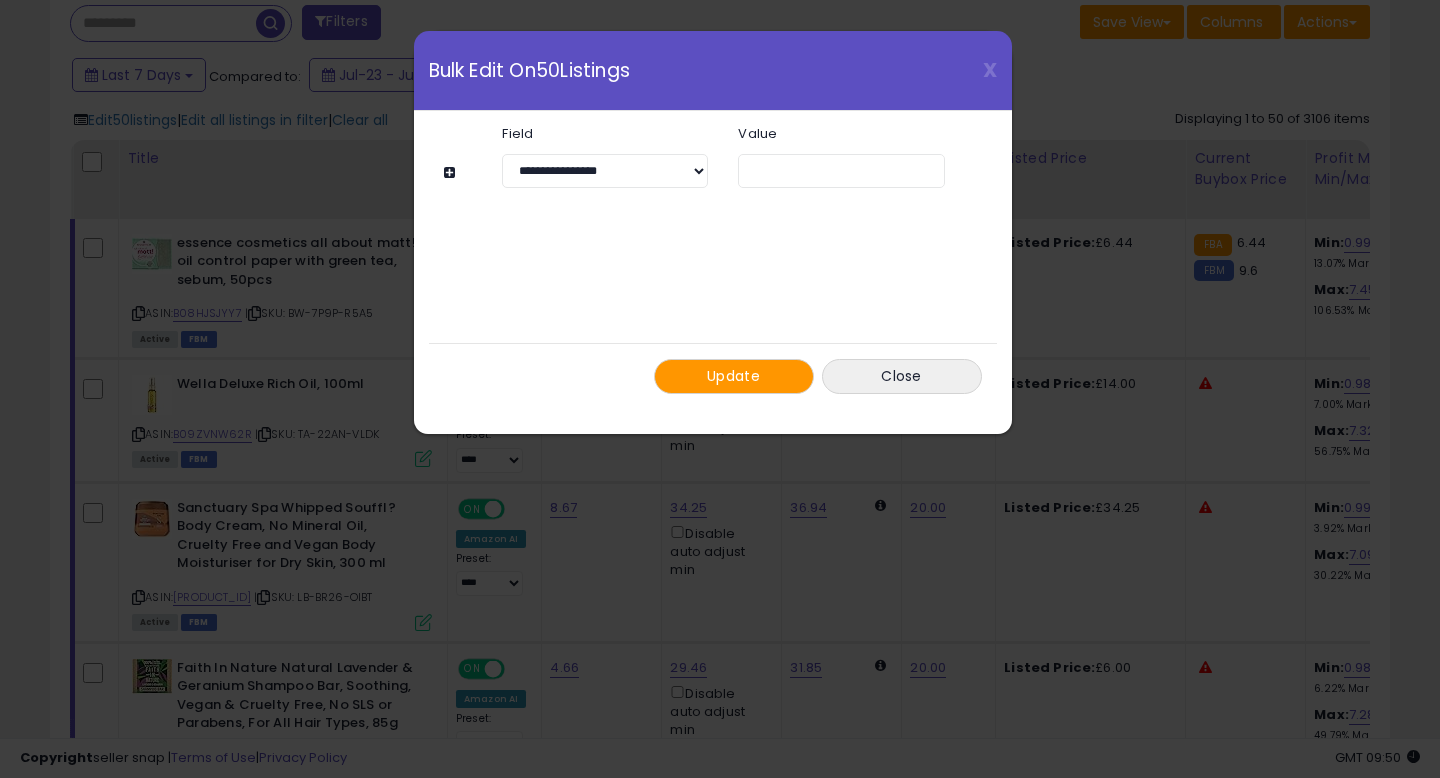click on "Update" at bounding box center [734, 376] 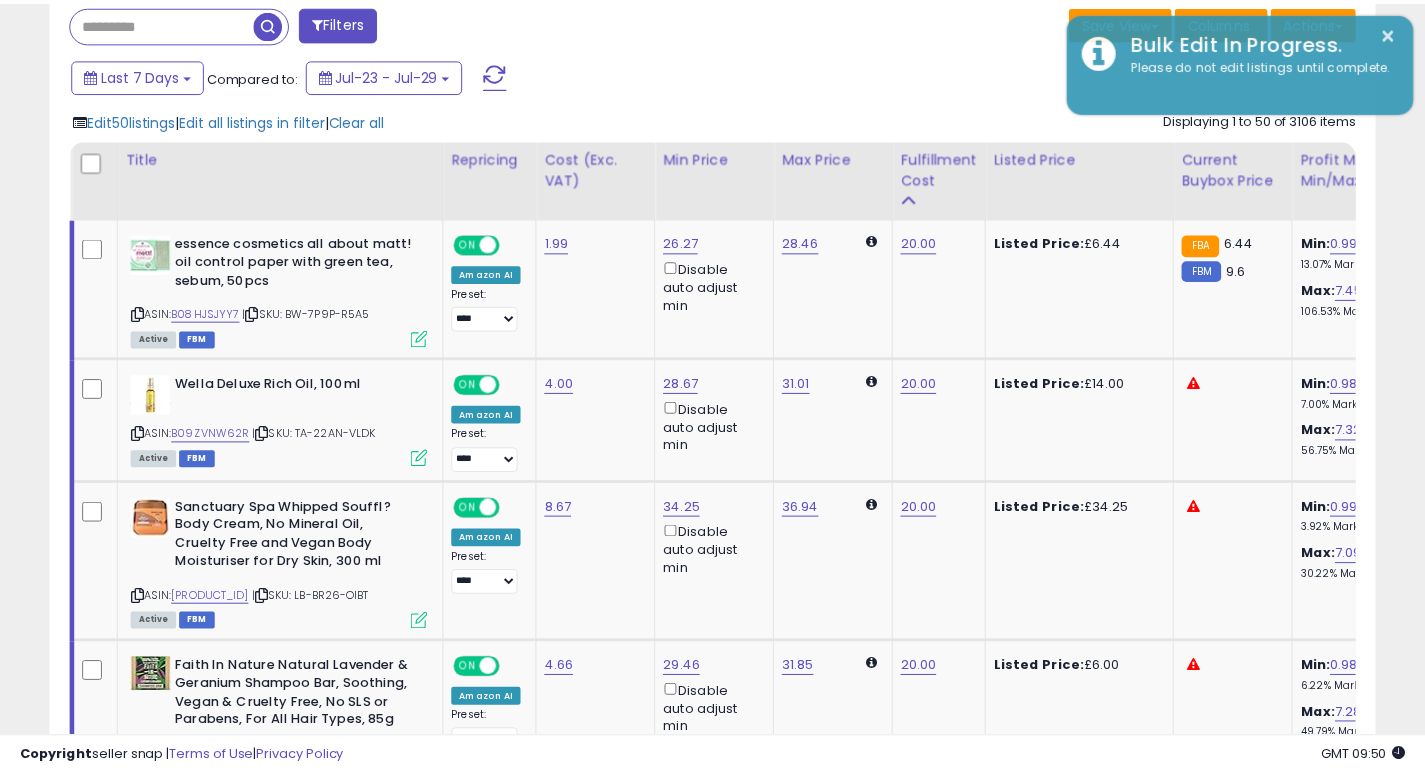 scroll, scrollTop: 410, scrollLeft: 767, axis: both 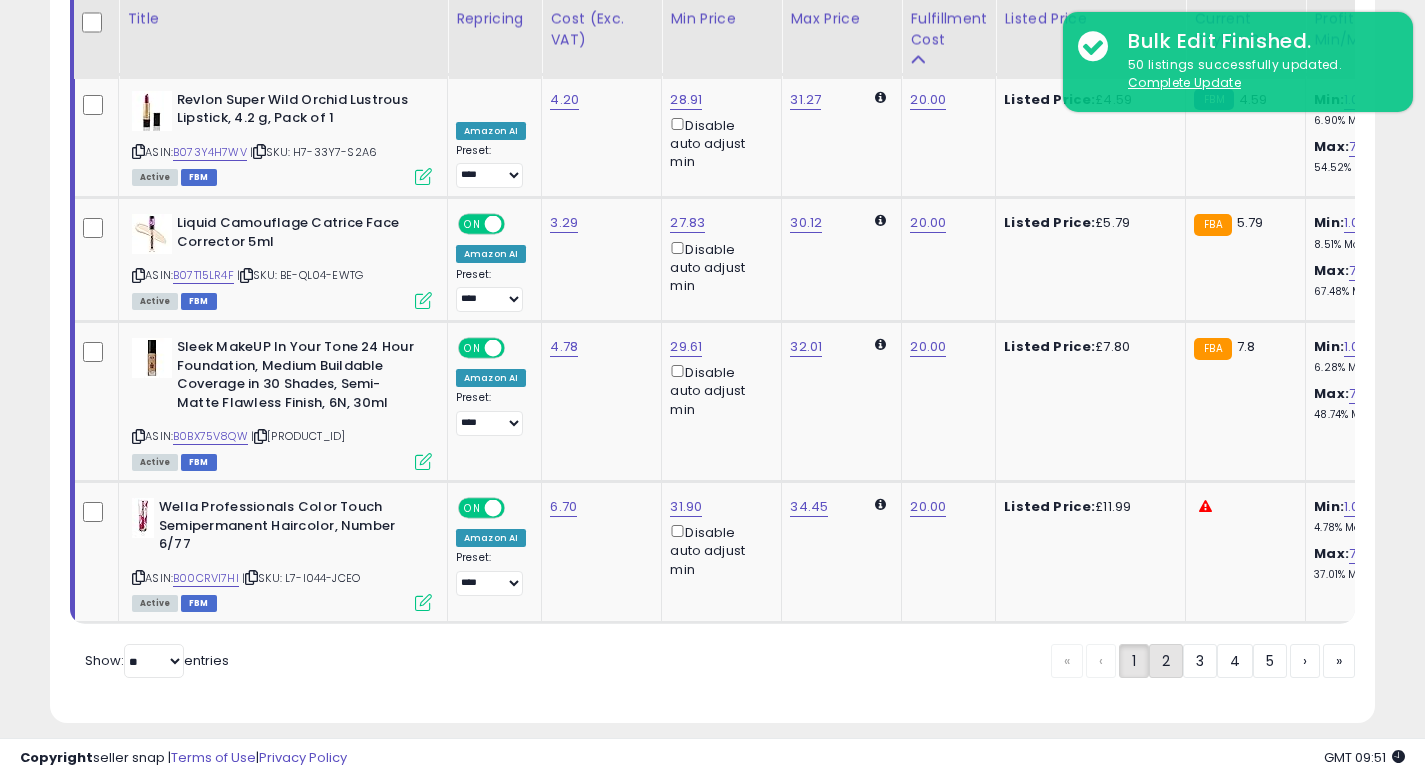 click on "2" 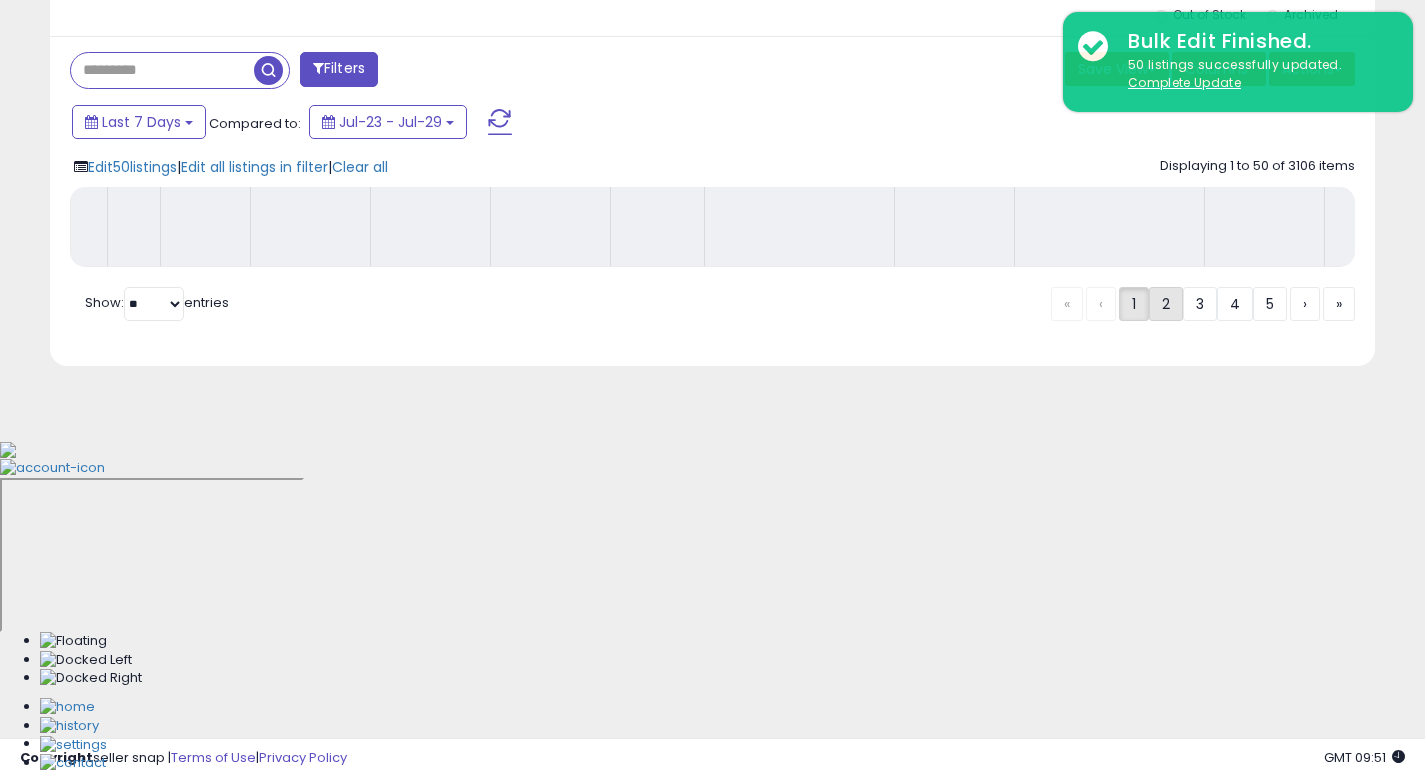 scroll, scrollTop: 514, scrollLeft: 0, axis: vertical 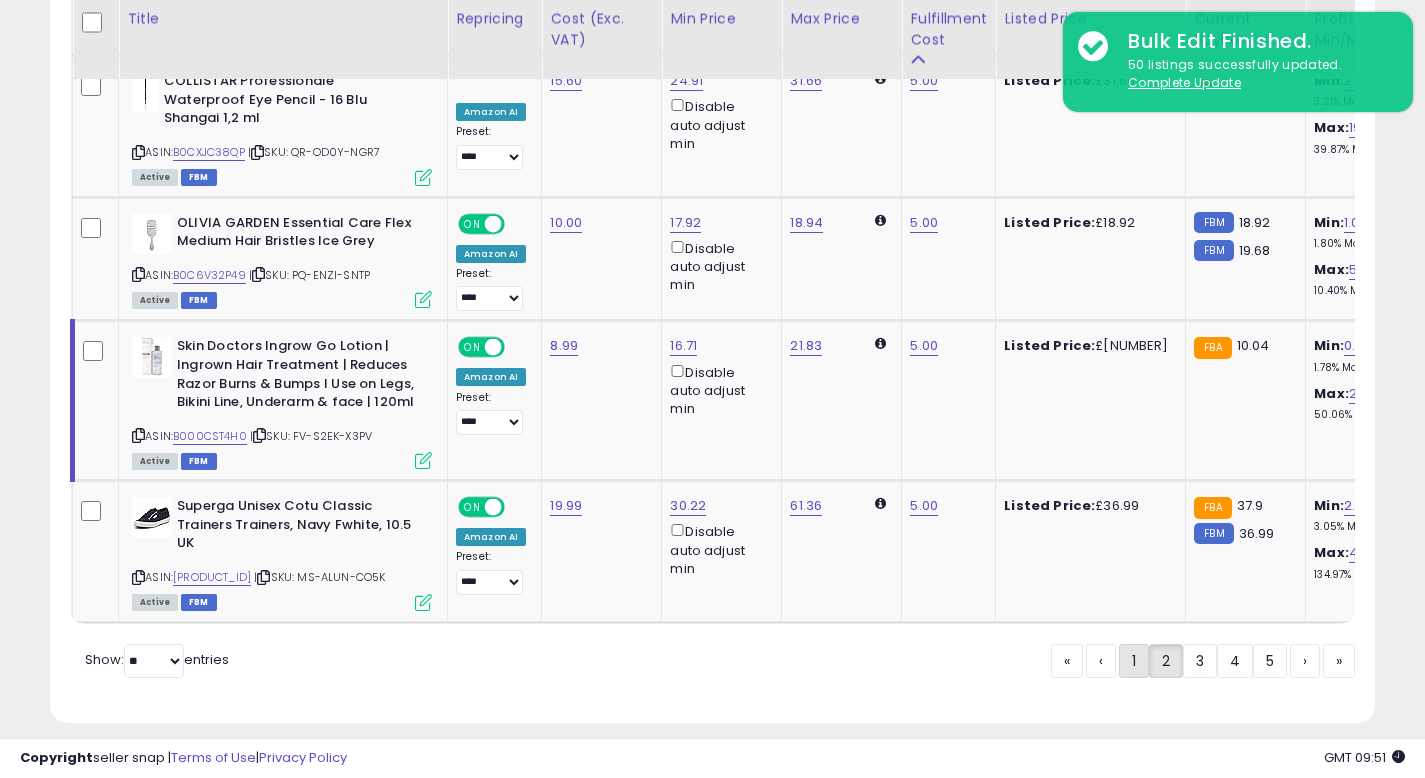 click on "1" 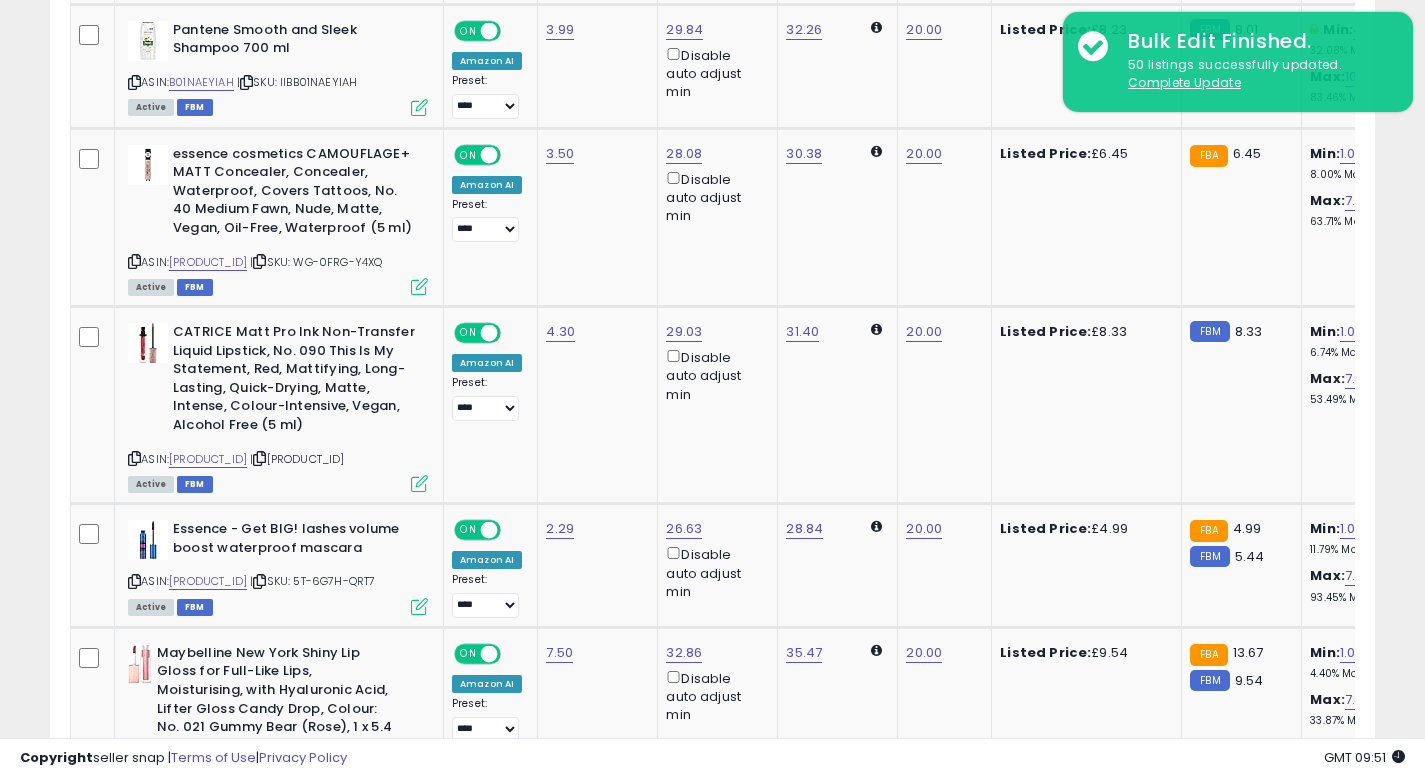 scroll, scrollTop: 0, scrollLeft: 0, axis: both 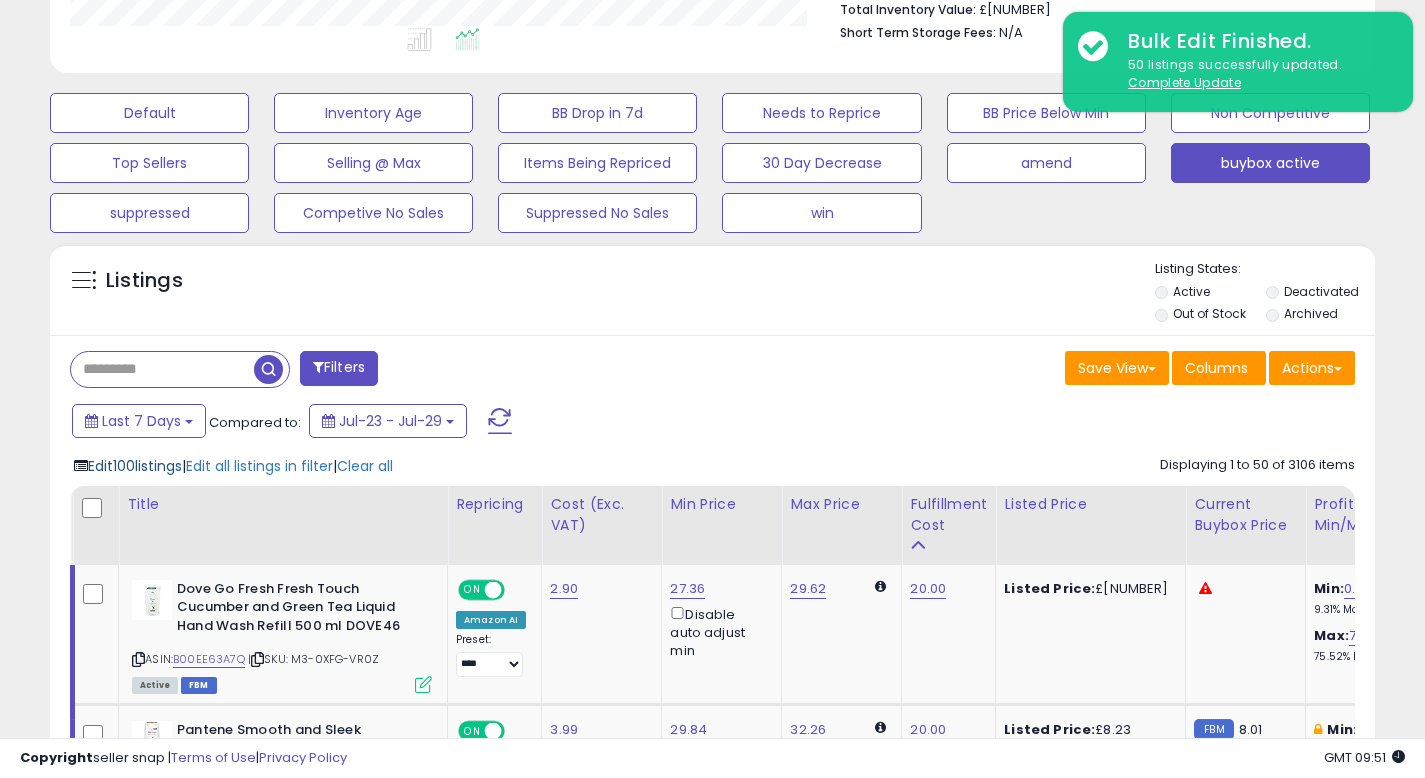click on "Edit  100  listings" at bounding box center [135, 466] 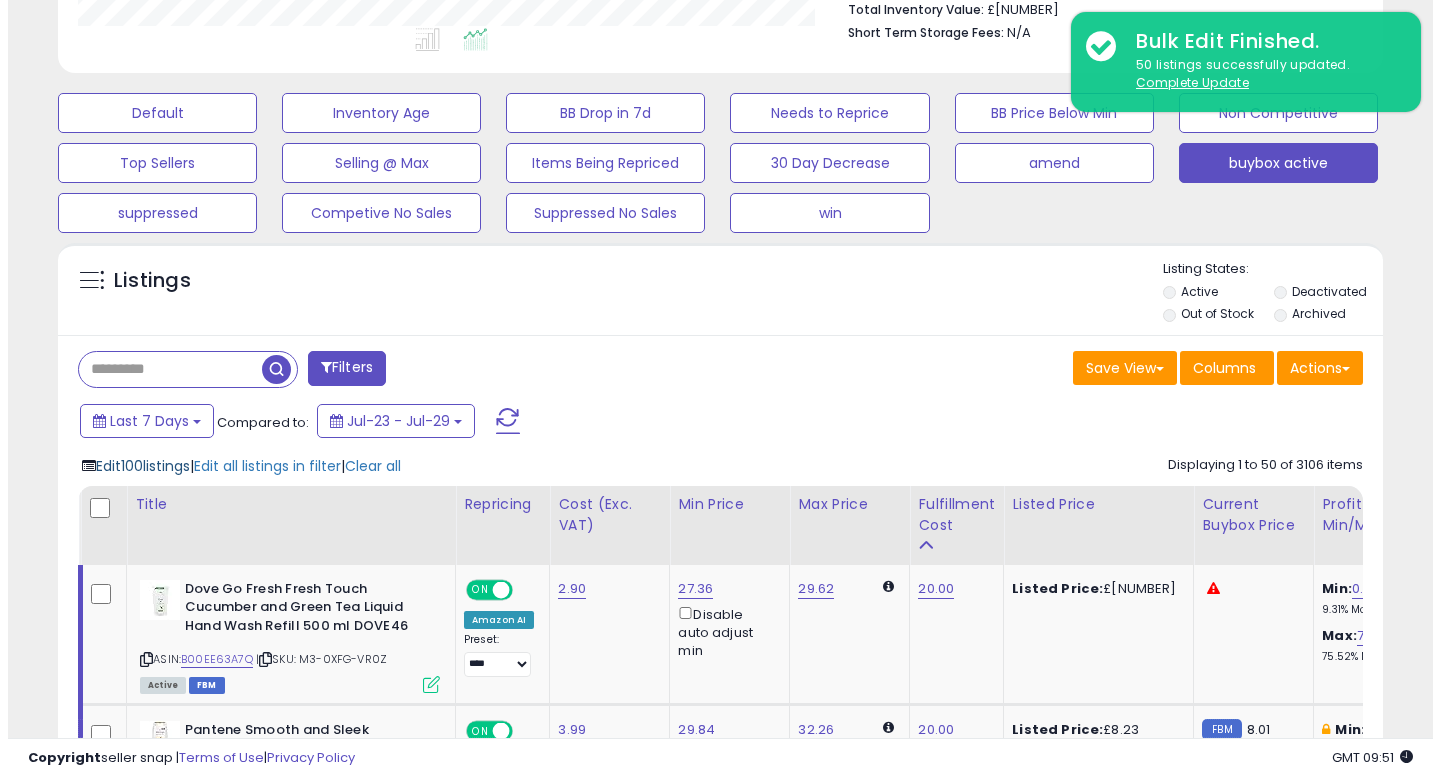 scroll, scrollTop: 999590, scrollLeft: 999224, axis: both 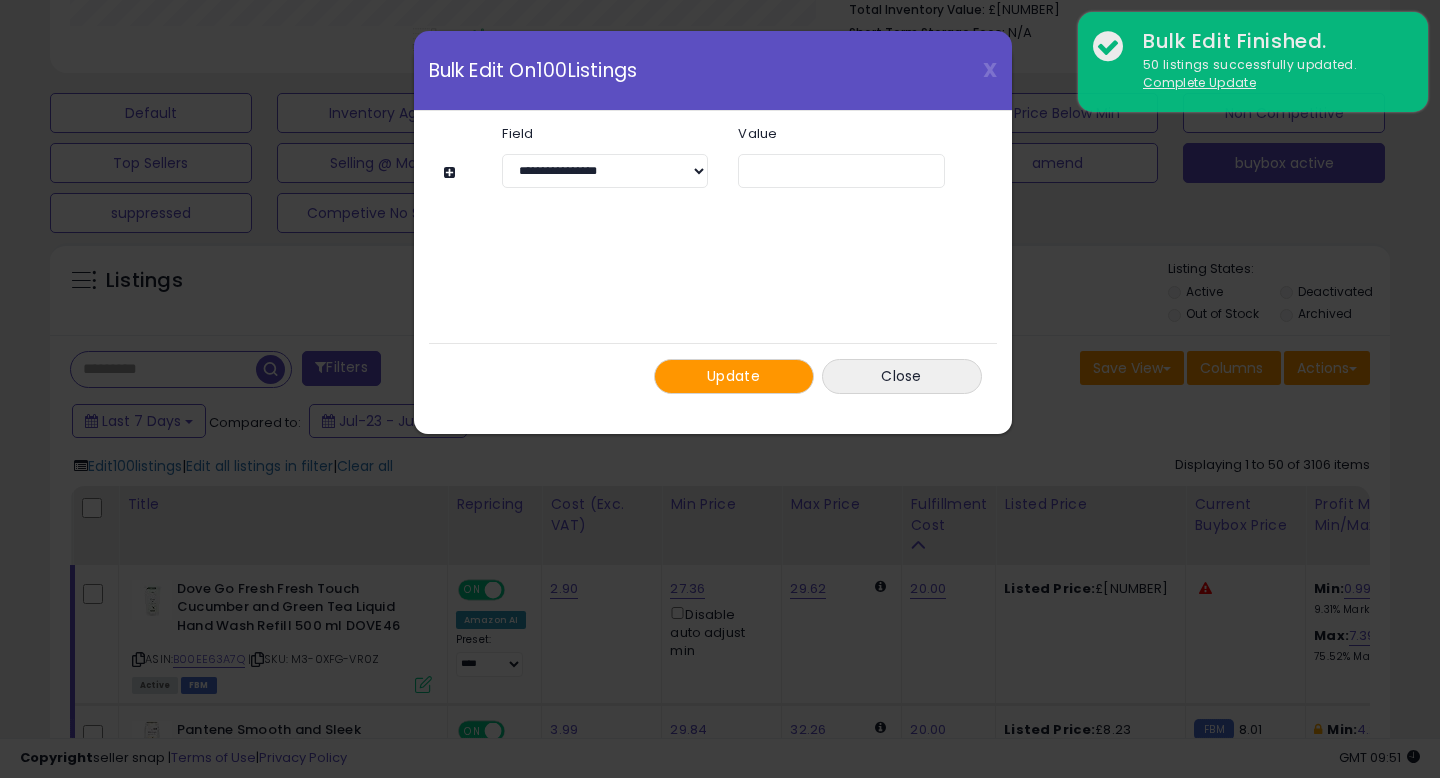 click on "Update" at bounding box center [733, 376] 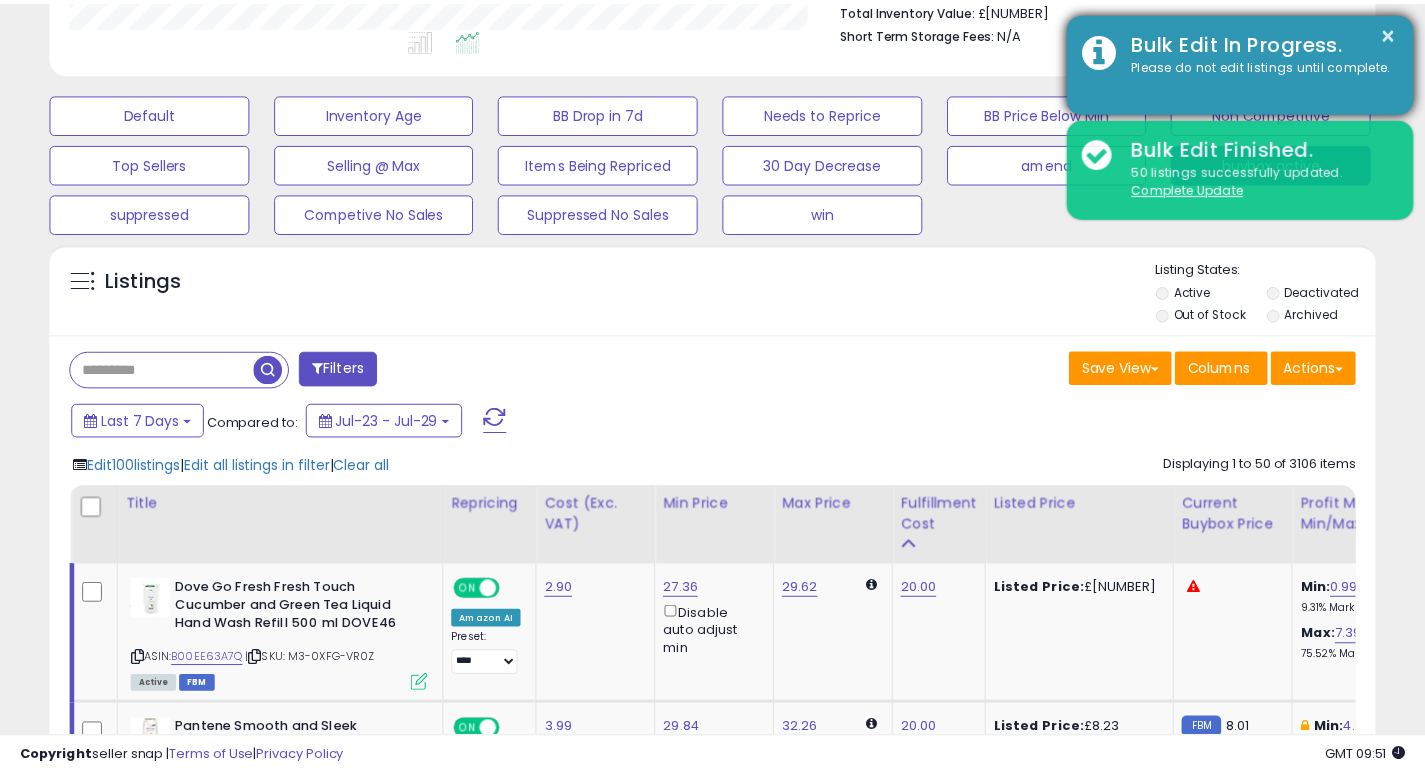 scroll, scrollTop: 410, scrollLeft: 767, axis: both 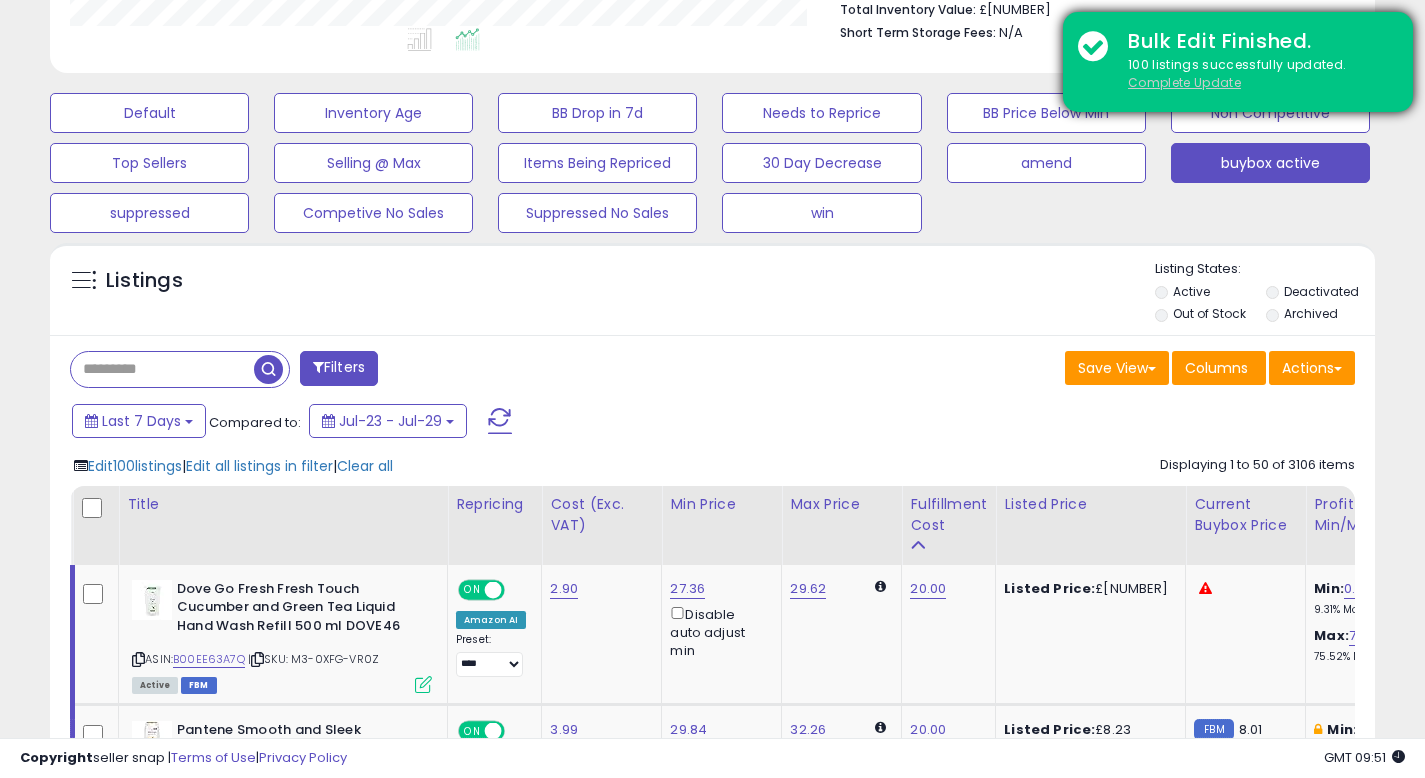 click on "Complete Update" at bounding box center [1184, 82] 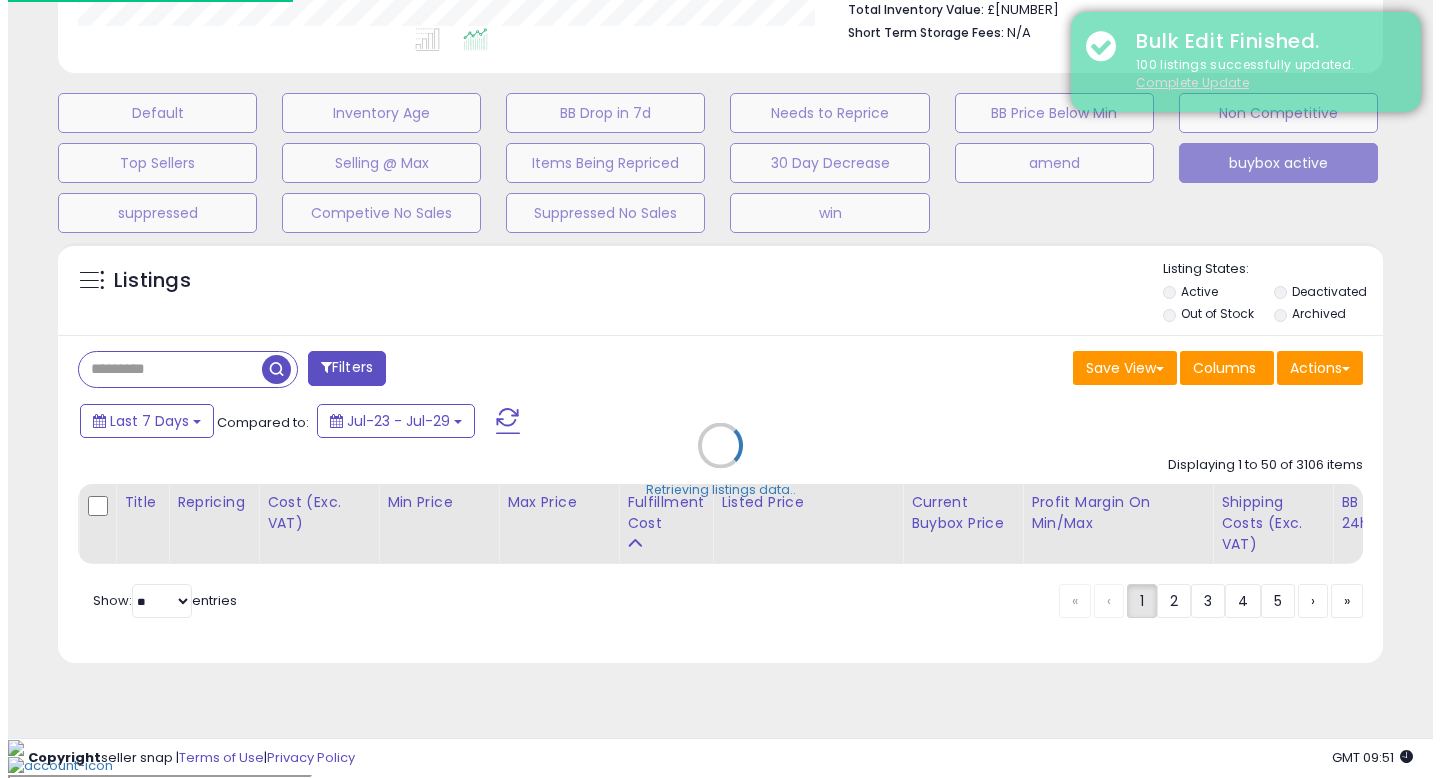 scroll, scrollTop: 512, scrollLeft: 0, axis: vertical 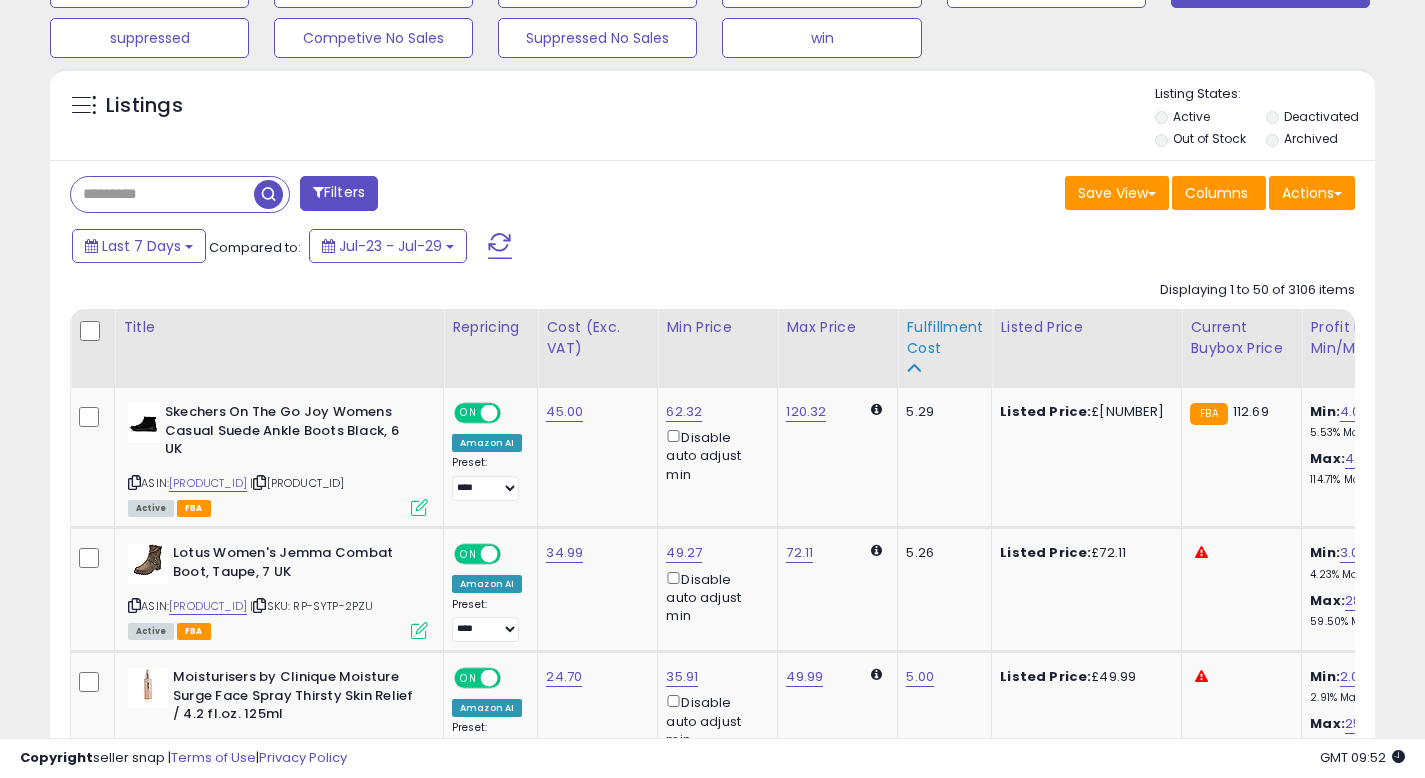 click at bounding box center [913, 368] 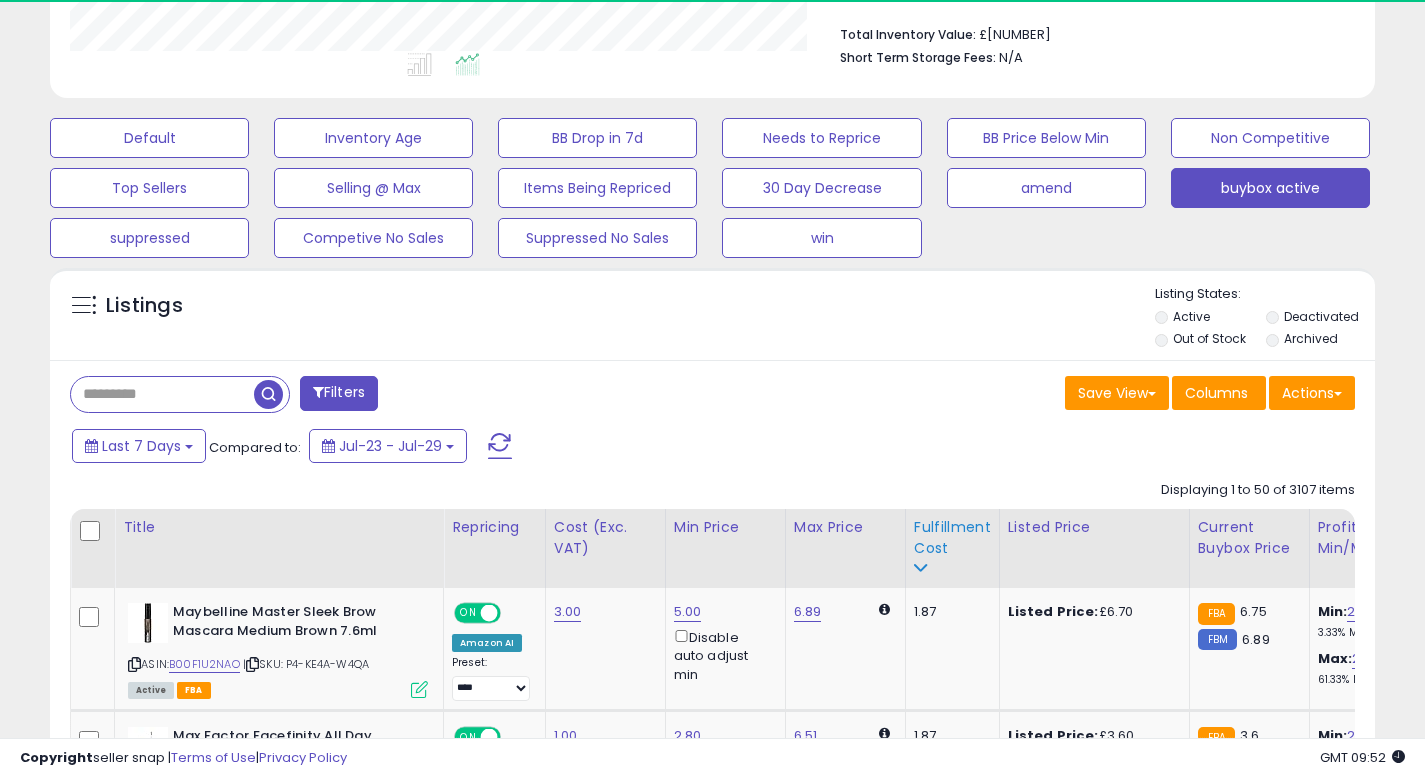scroll, scrollTop: 712, scrollLeft: 0, axis: vertical 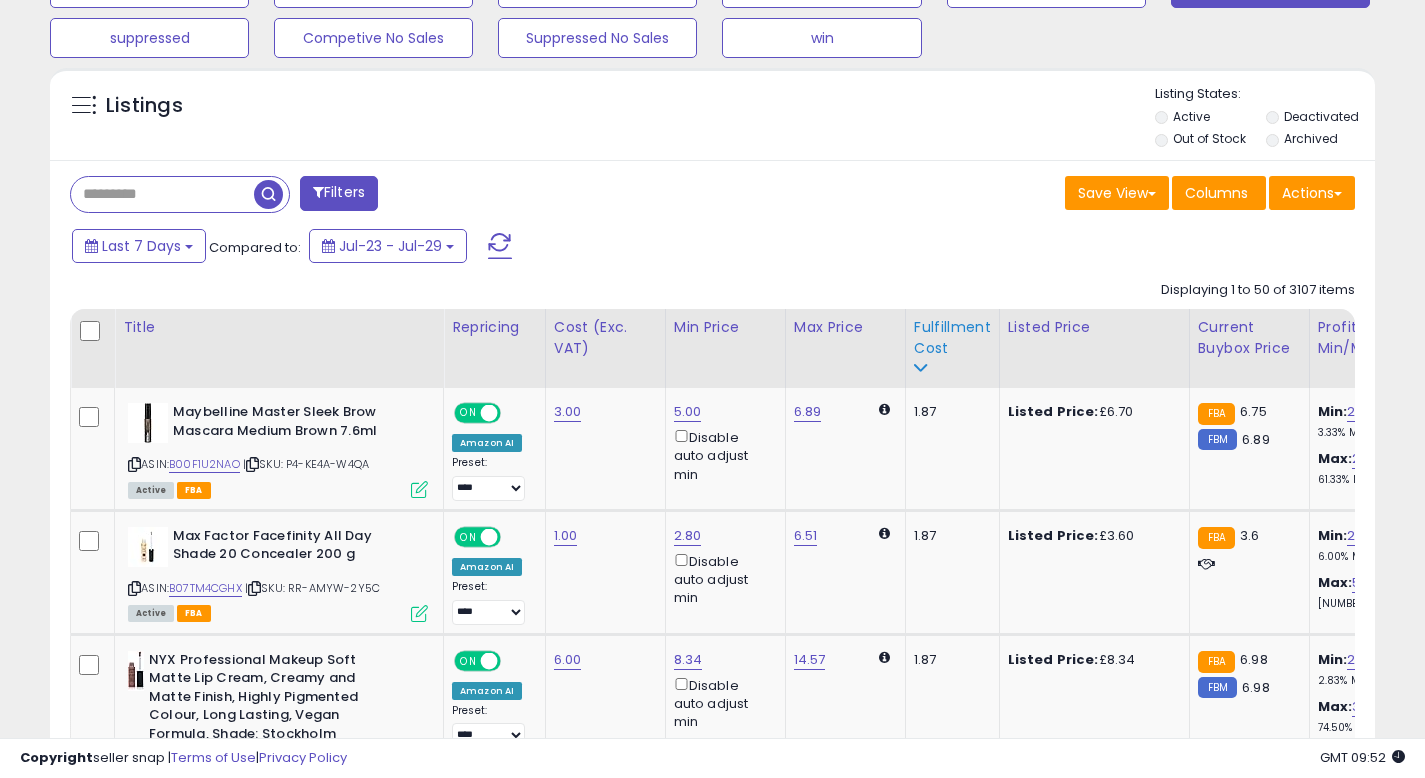 click on "Fulfillment Cost" 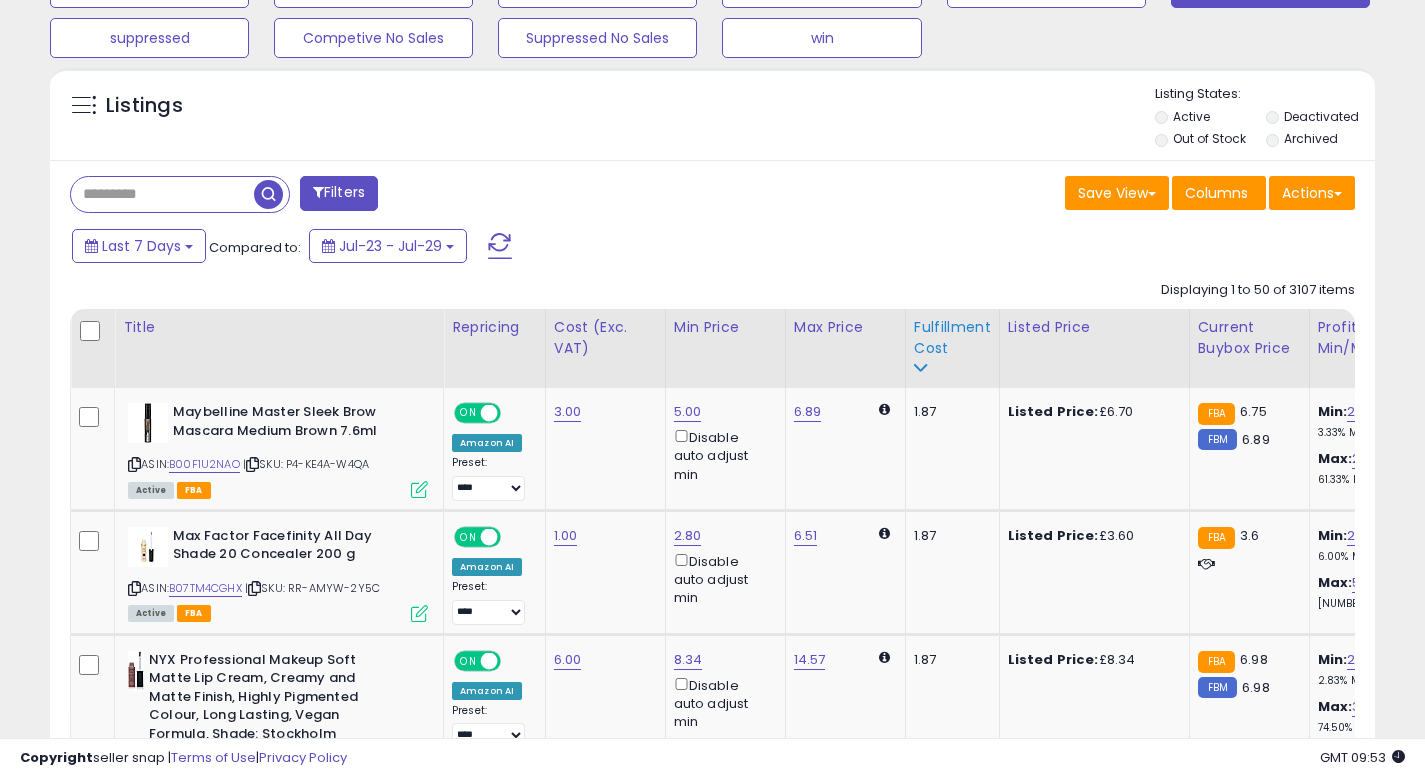 click on "Fulfillment Cost" at bounding box center [952, 338] 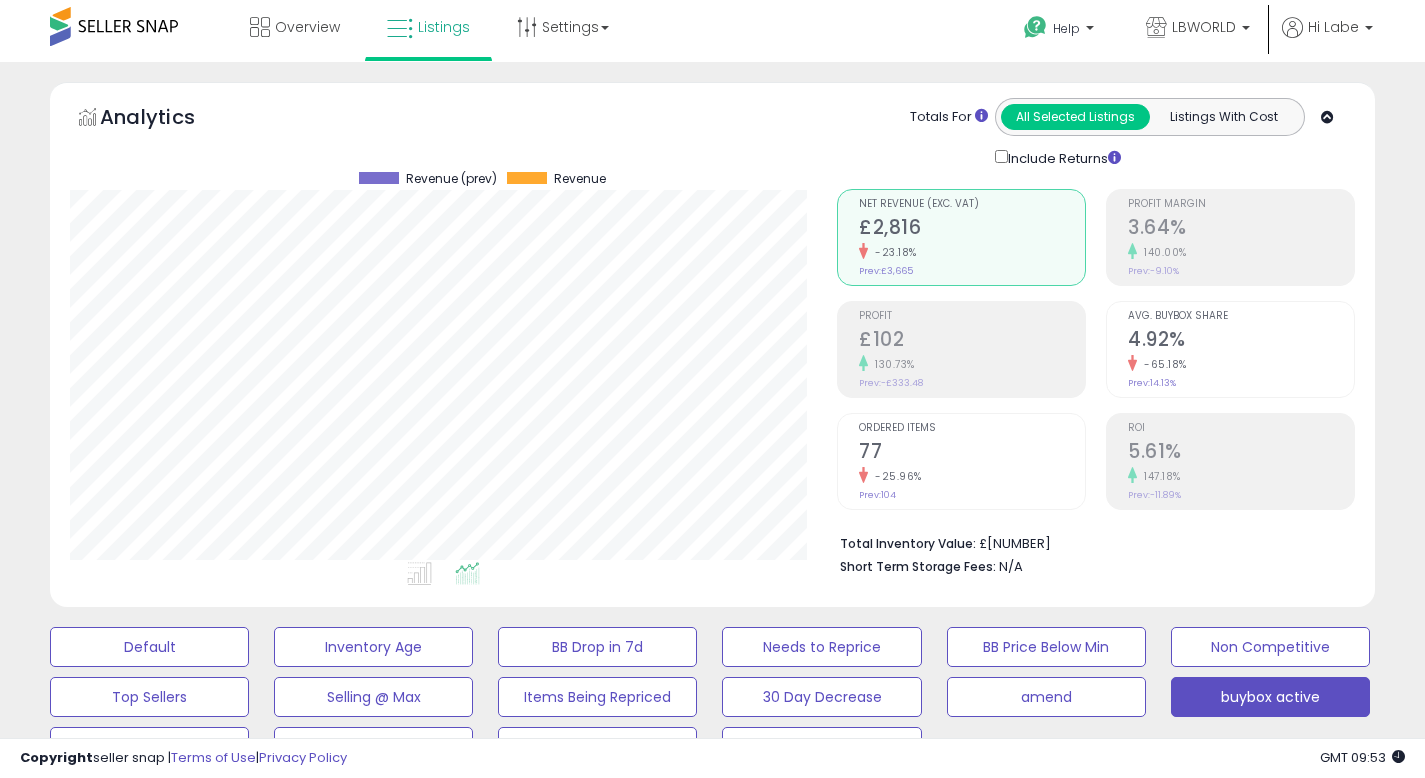 scroll, scrollTop: 0, scrollLeft: 0, axis: both 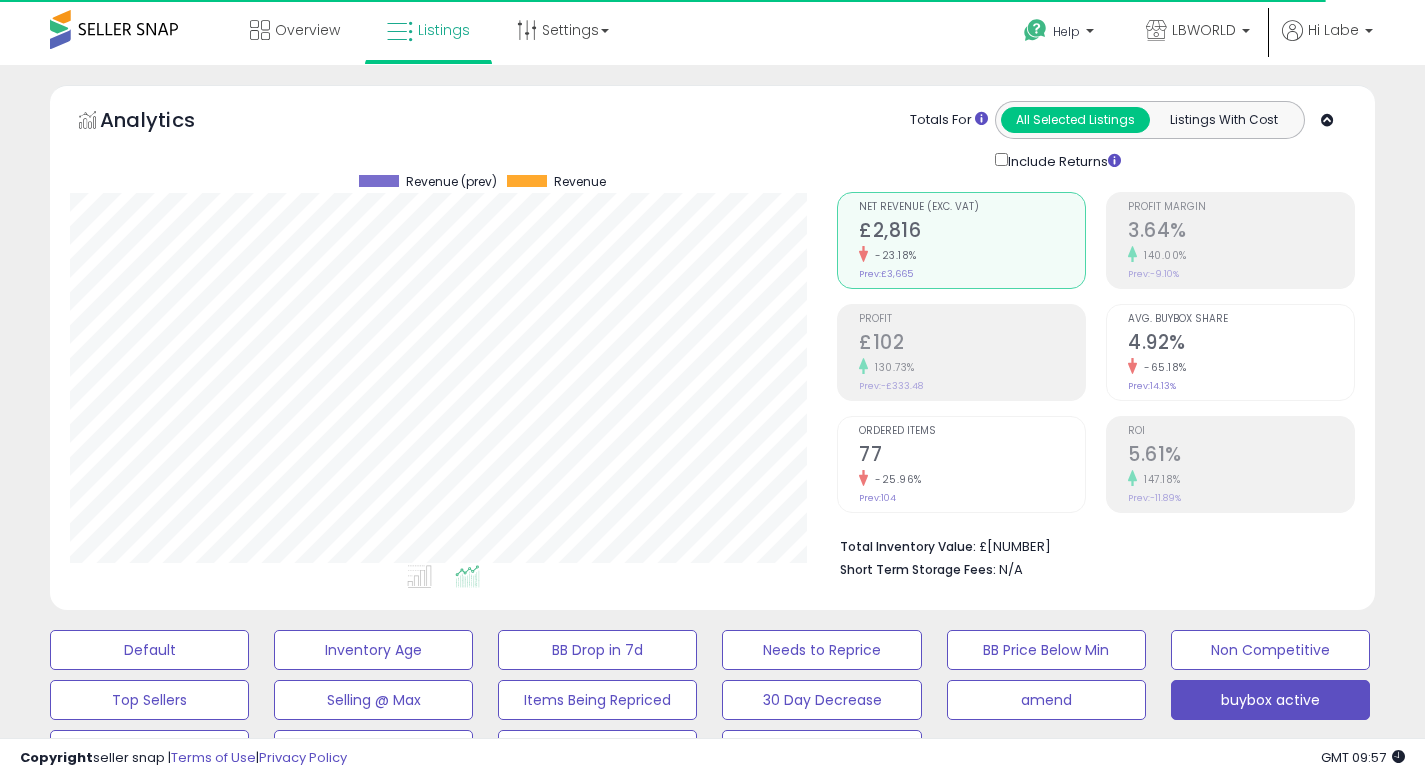 click at bounding box center [114, 29] 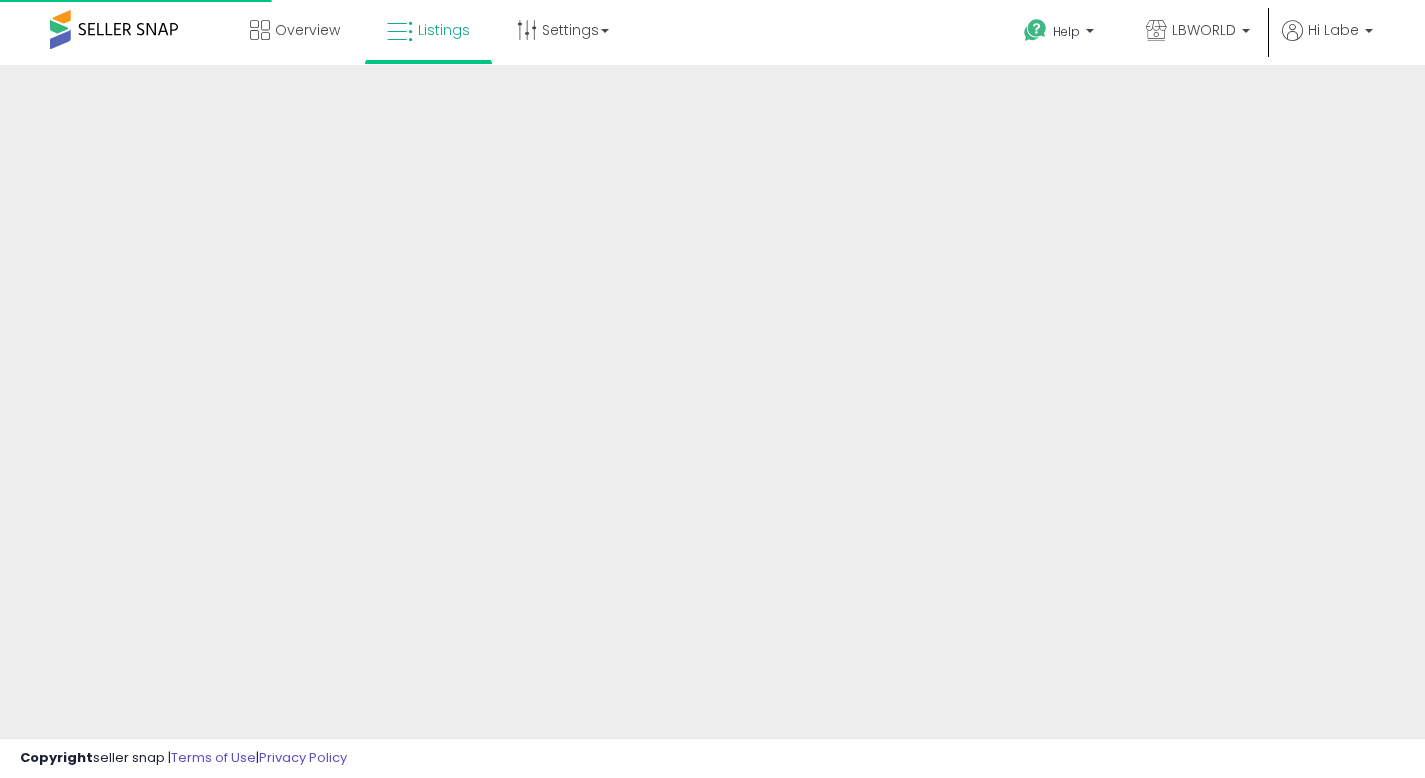 scroll, scrollTop: 0, scrollLeft: 0, axis: both 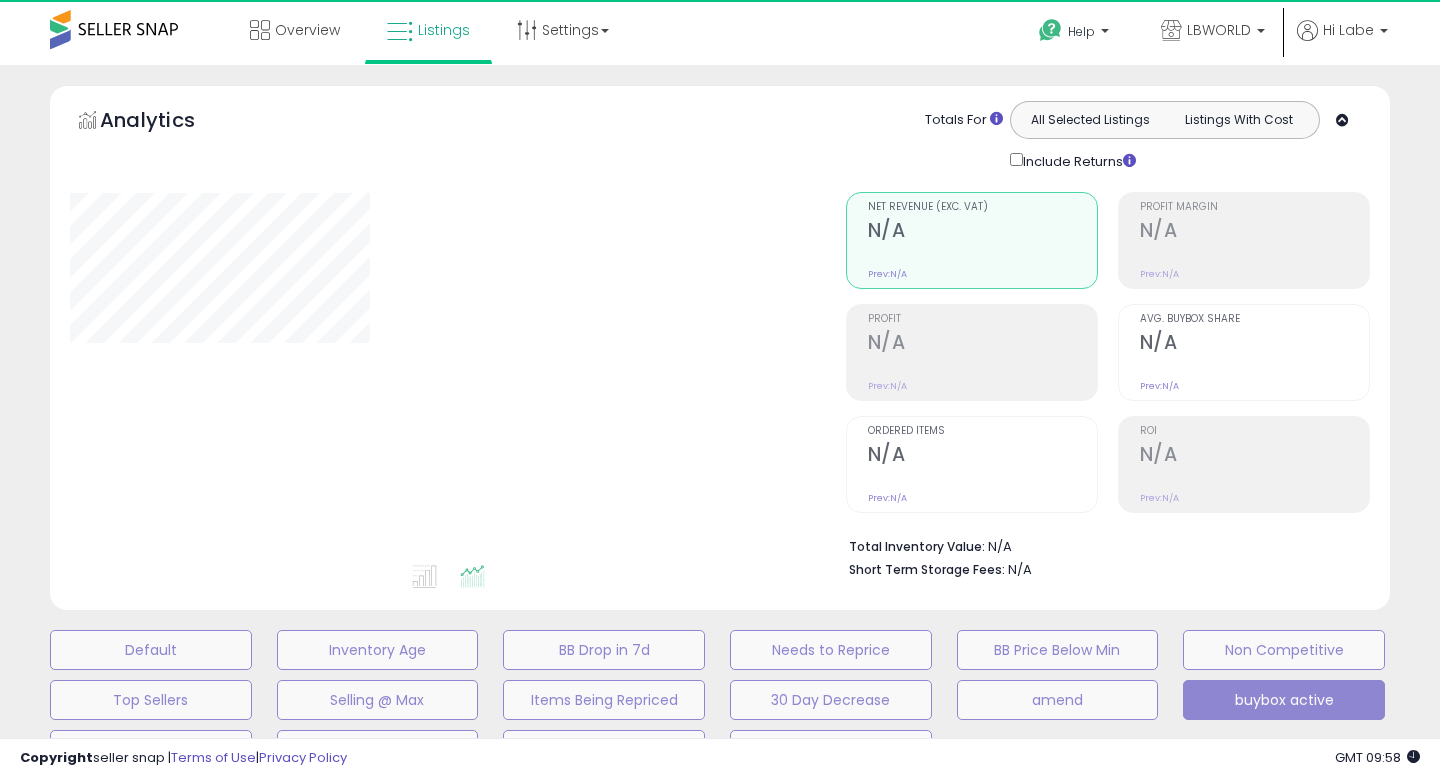 select on "**" 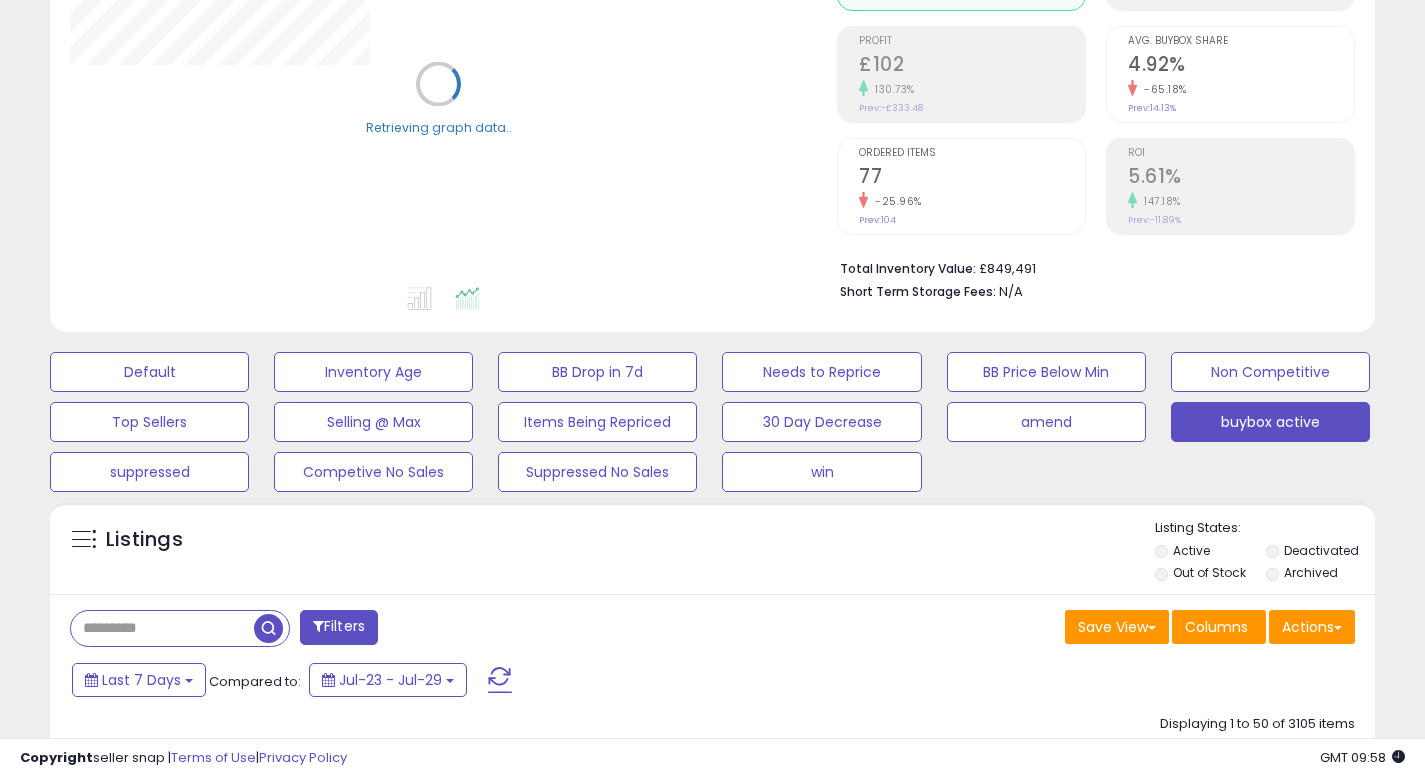 scroll, scrollTop: 320, scrollLeft: 0, axis: vertical 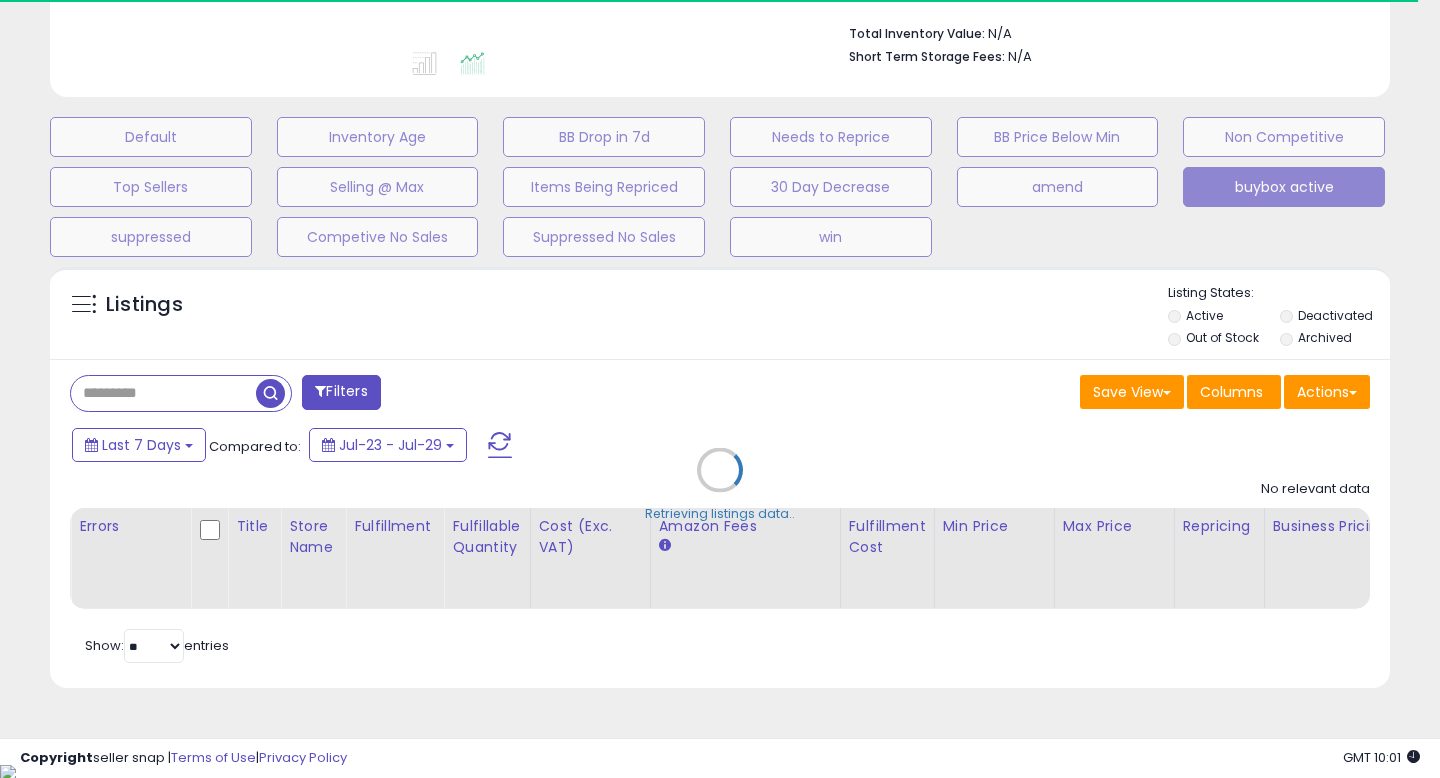 select on "**" 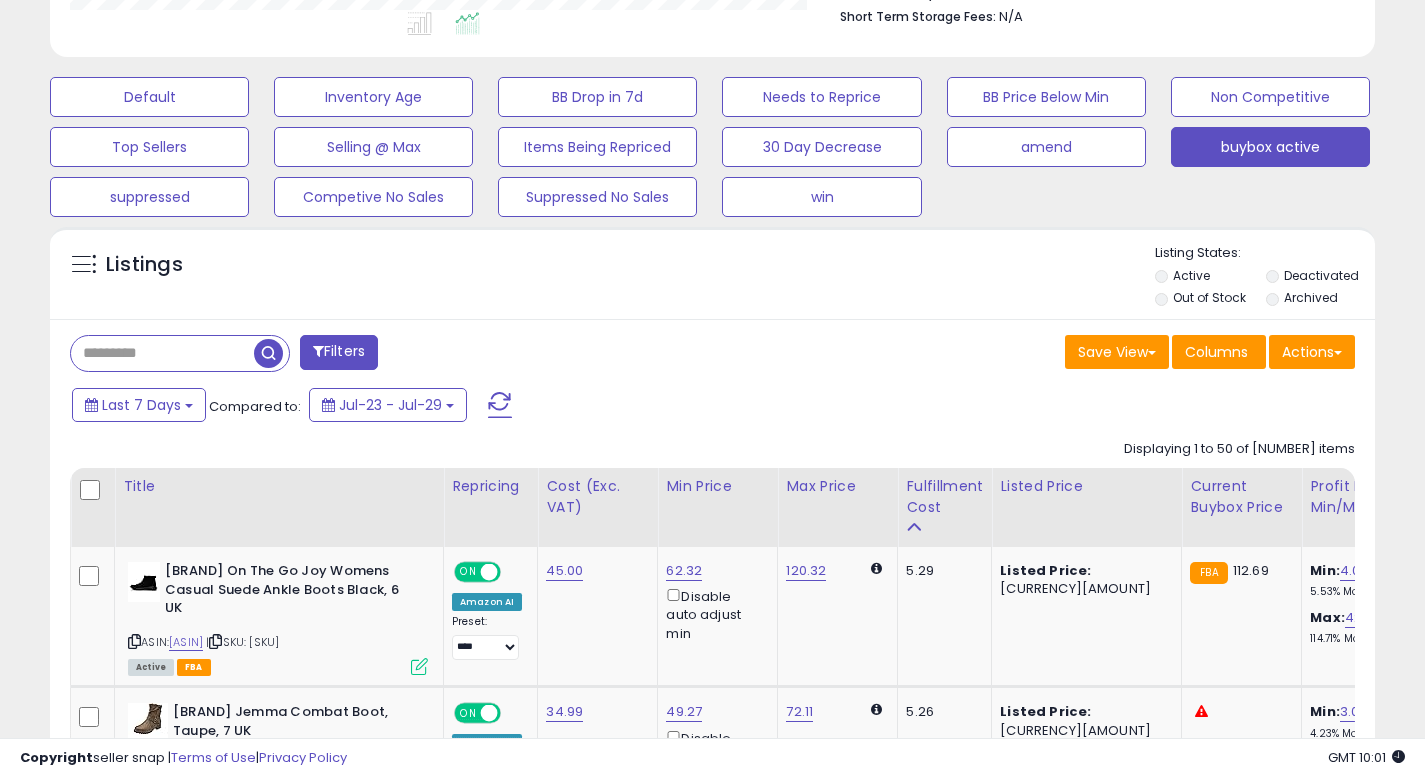 scroll, scrollTop: 516, scrollLeft: 0, axis: vertical 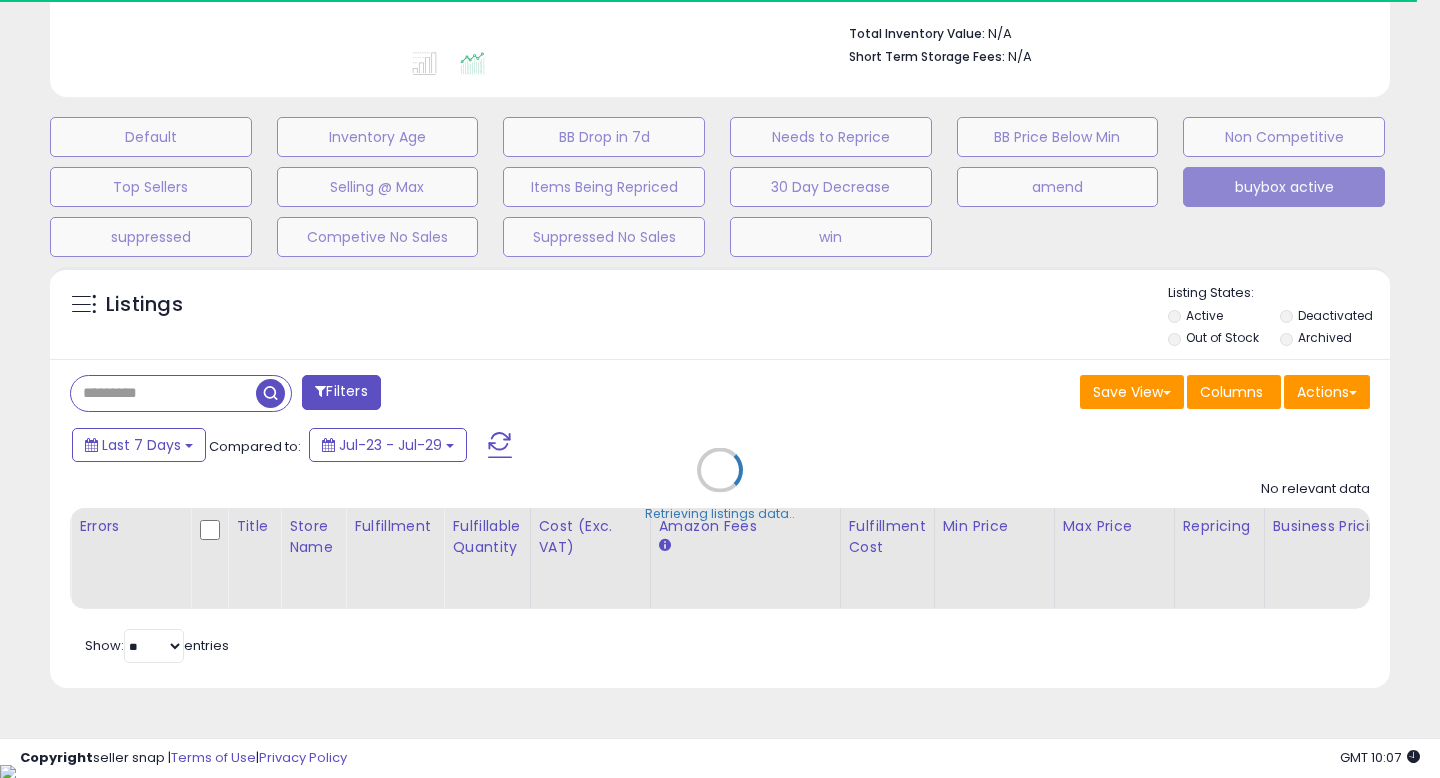 select on "**" 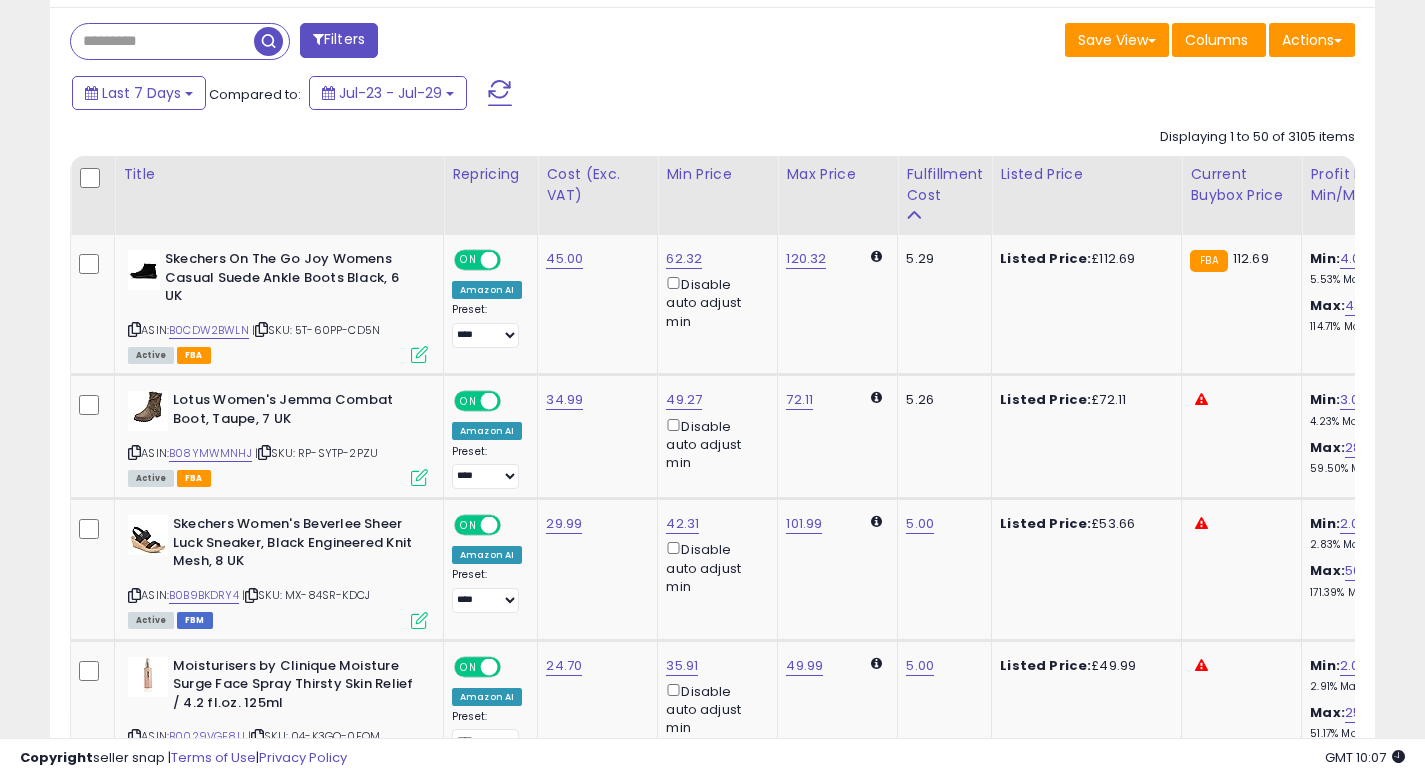 scroll, scrollTop: 873, scrollLeft: 0, axis: vertical 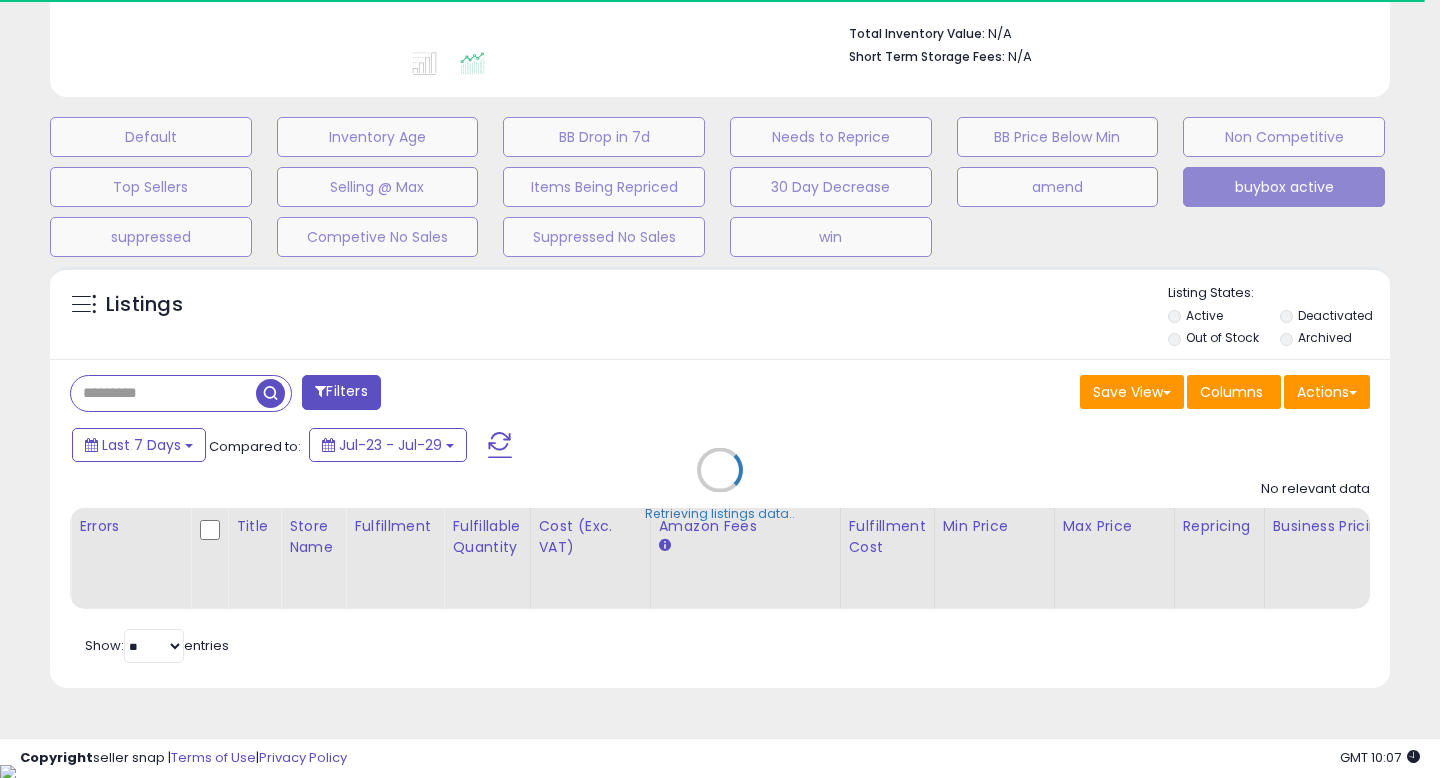 select on "**" 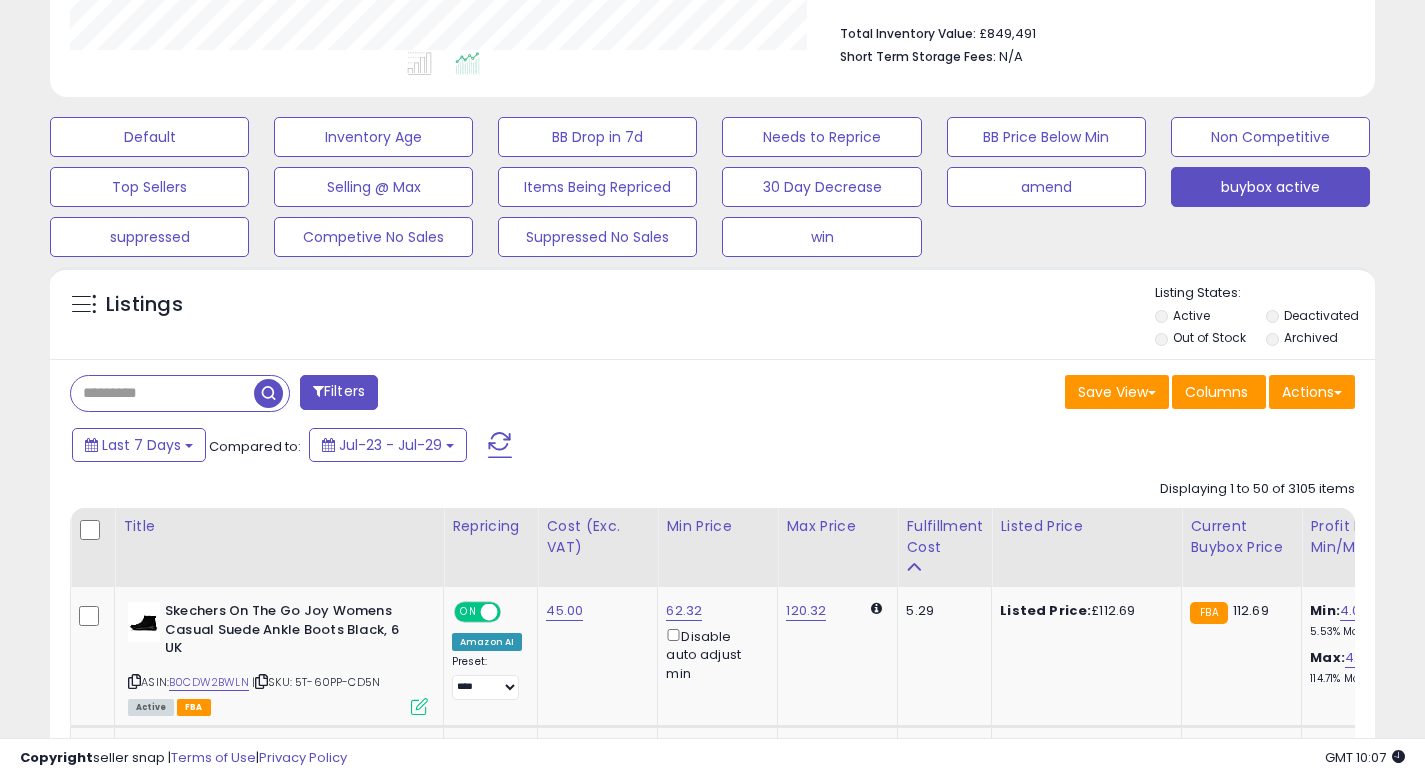 scroll, scrollTop: 999590, scrollLeft: 999233, axis: both 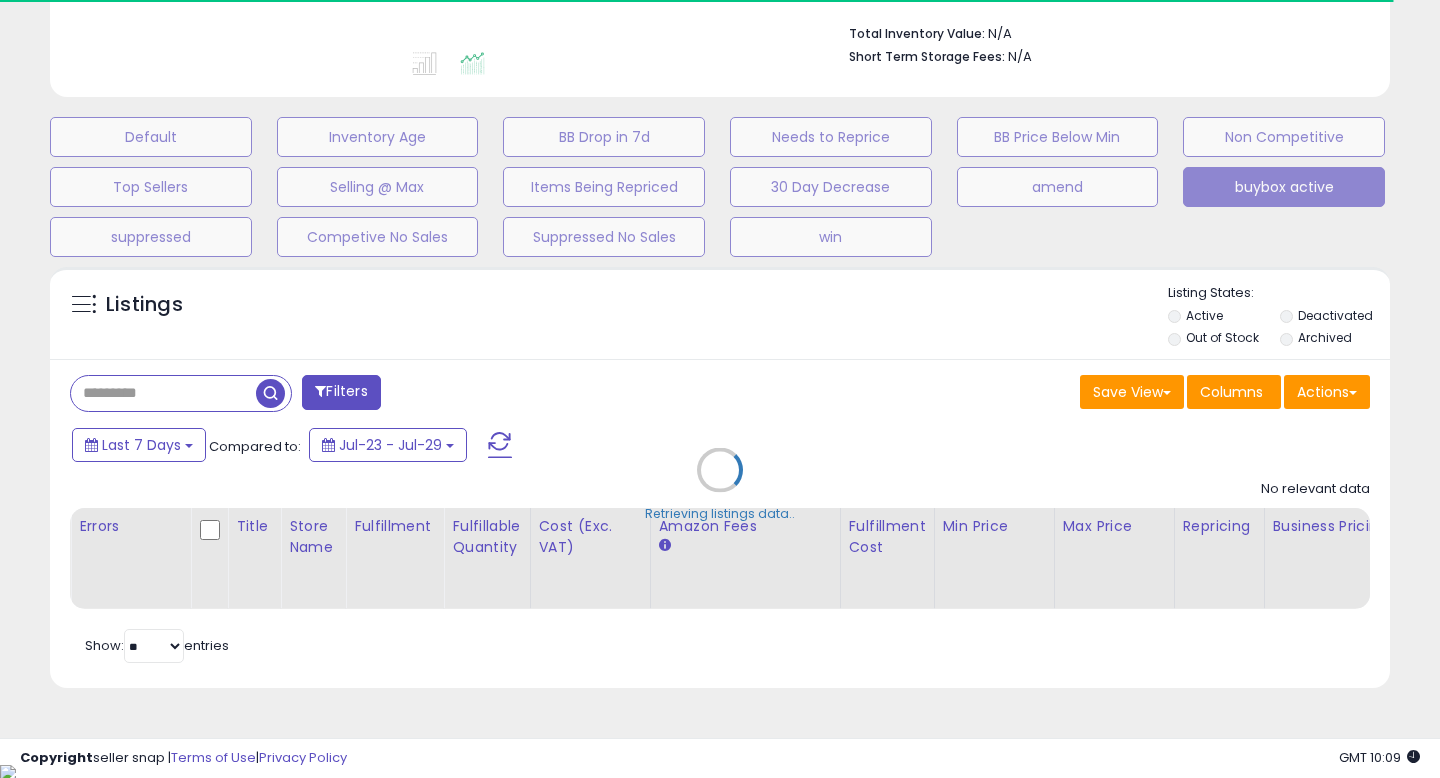 select on "**" 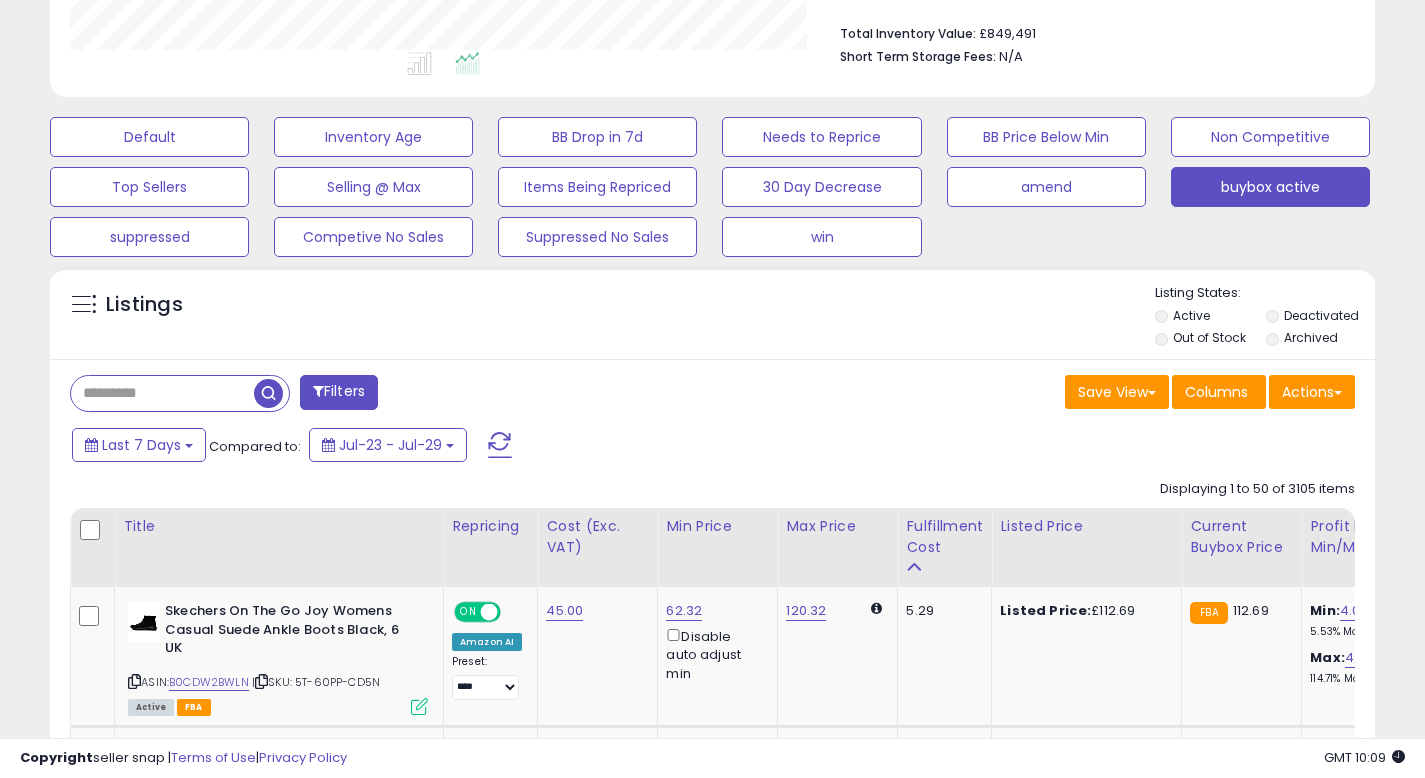 scroll, scrollTop: 999590, scrollLeft: 999233, axis: both 